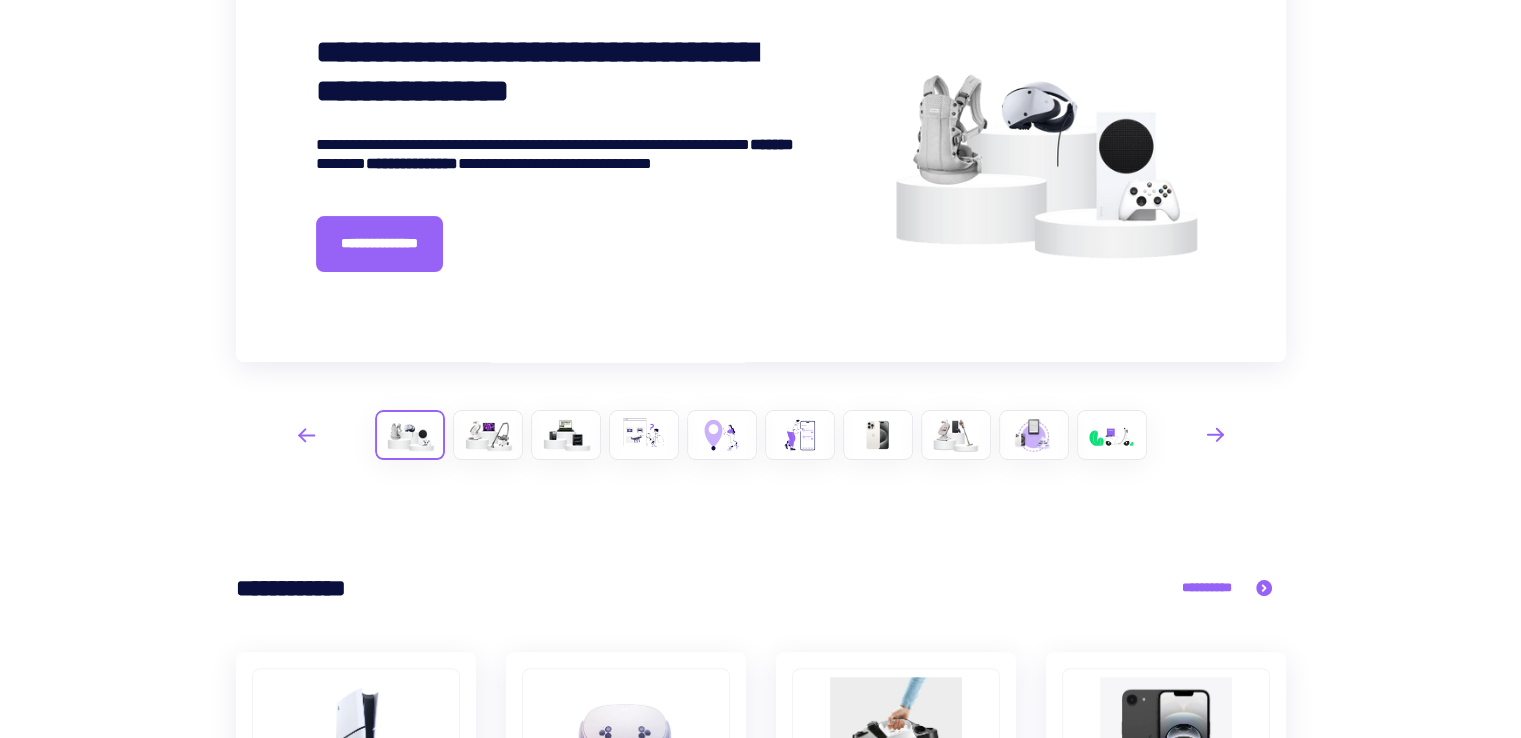 scroll, scrollTop: 400, scrollLeft: 0, axis: vertical 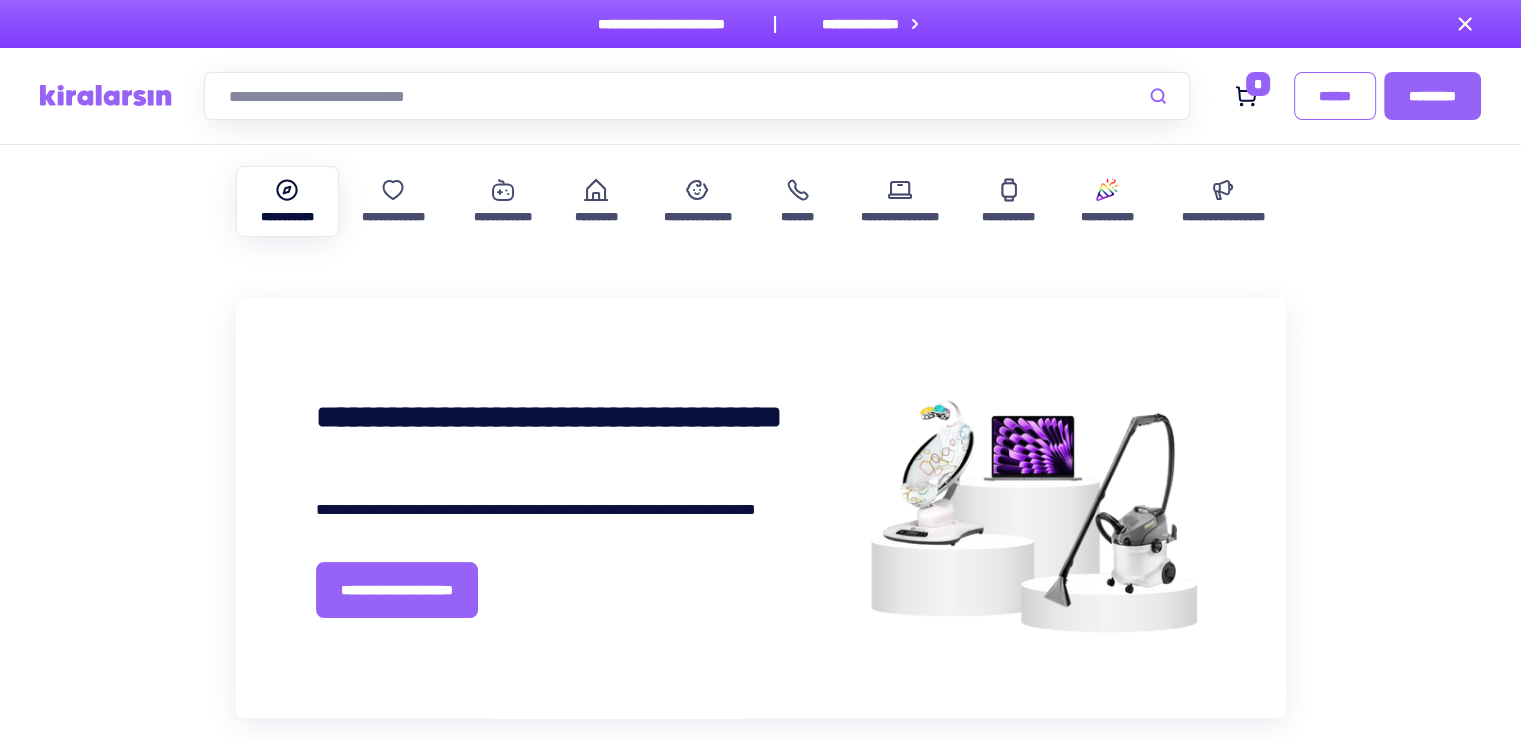click 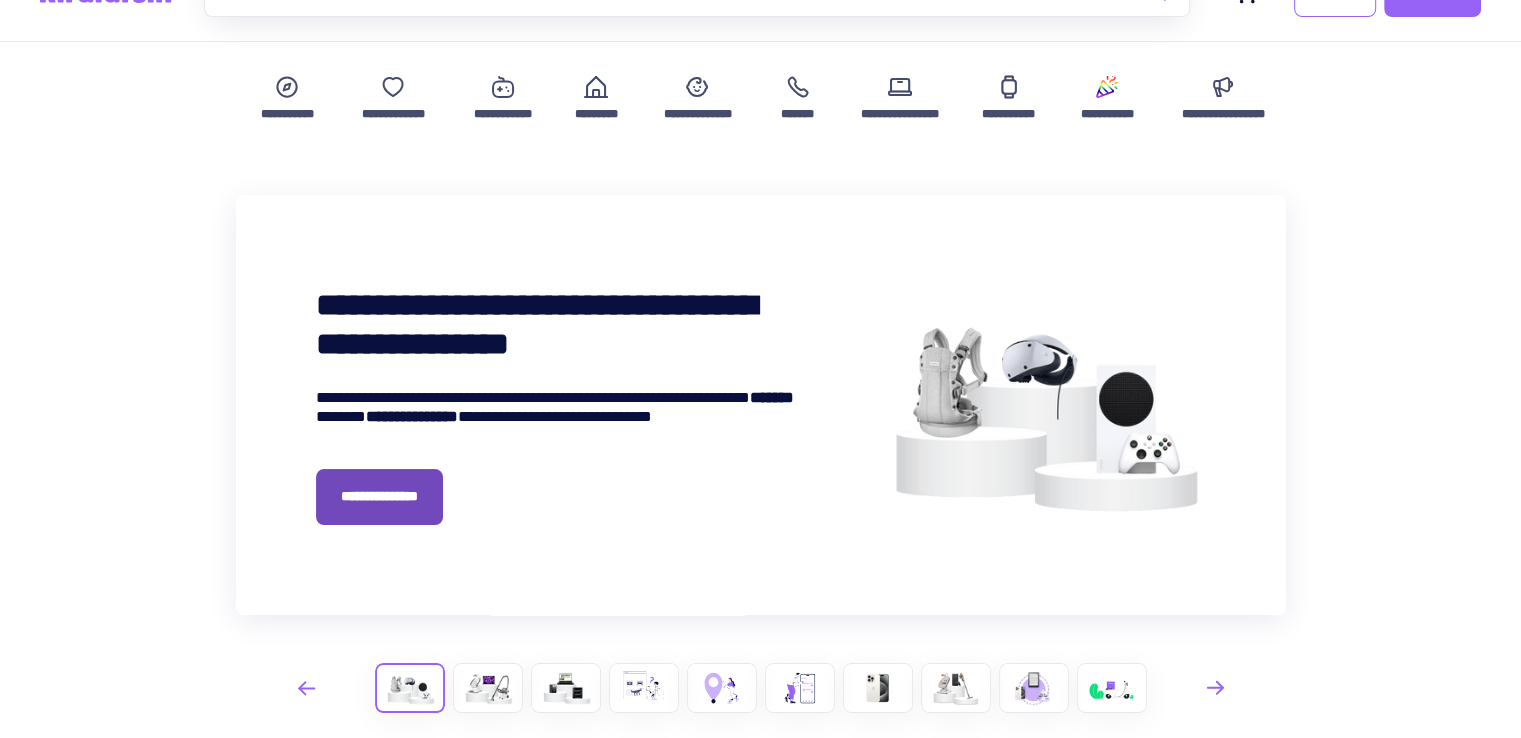 scroll, scrollTop: 200, scrollLeft: 0, axis: vertical 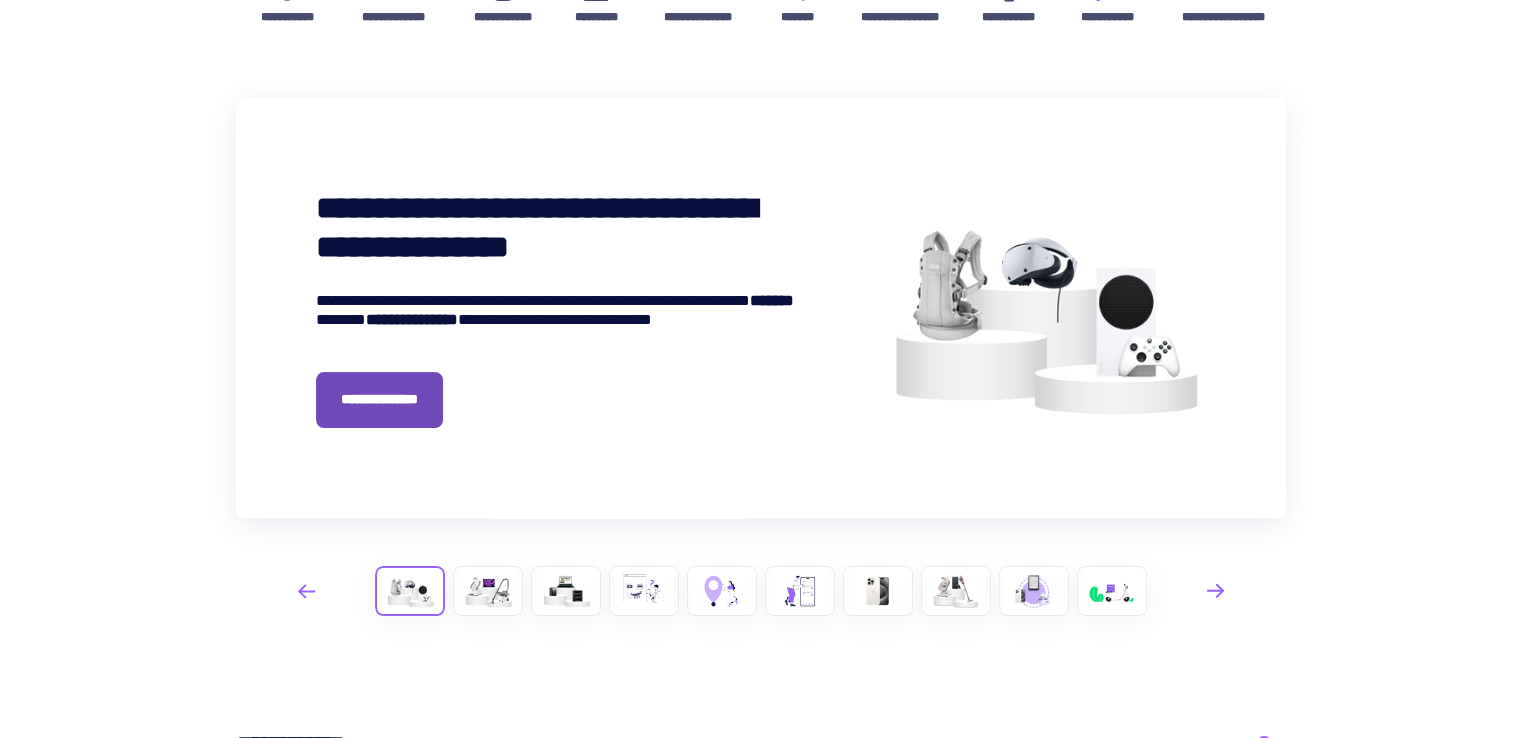 click on "**********" at bounding box center [379, 400] 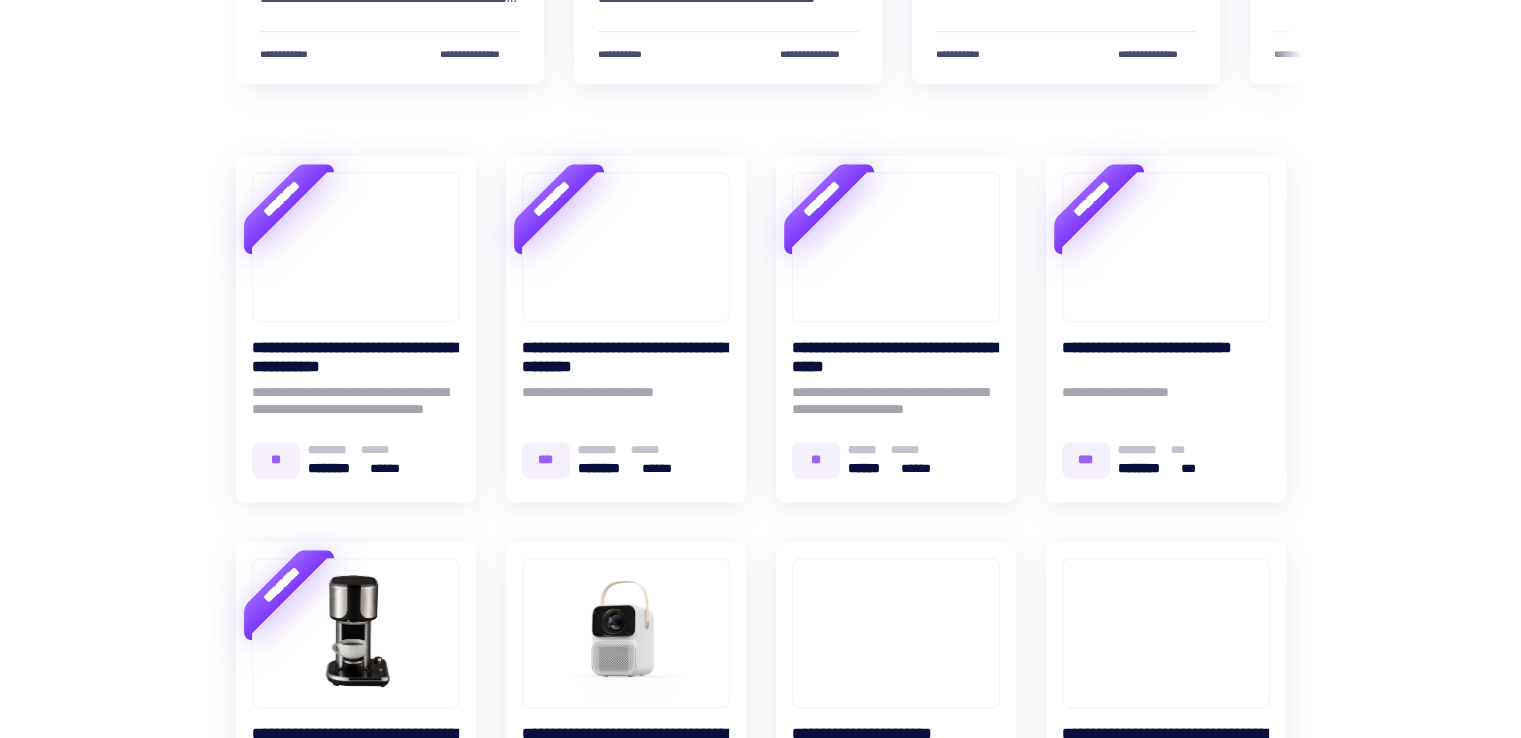 scroll, scrollTop: 1700, scrollLeft: 0, axis: vertical 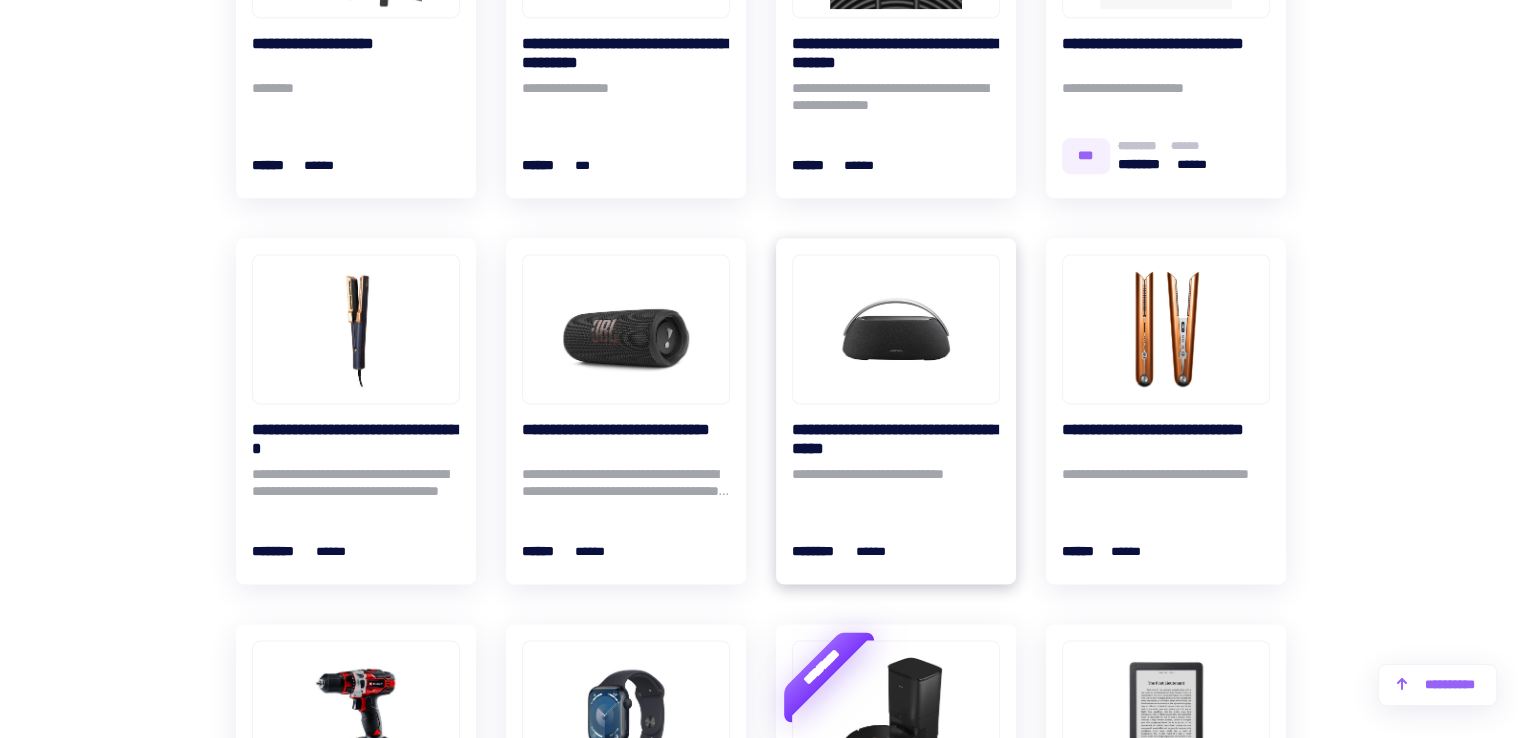 click at bounding box center (896, 329) 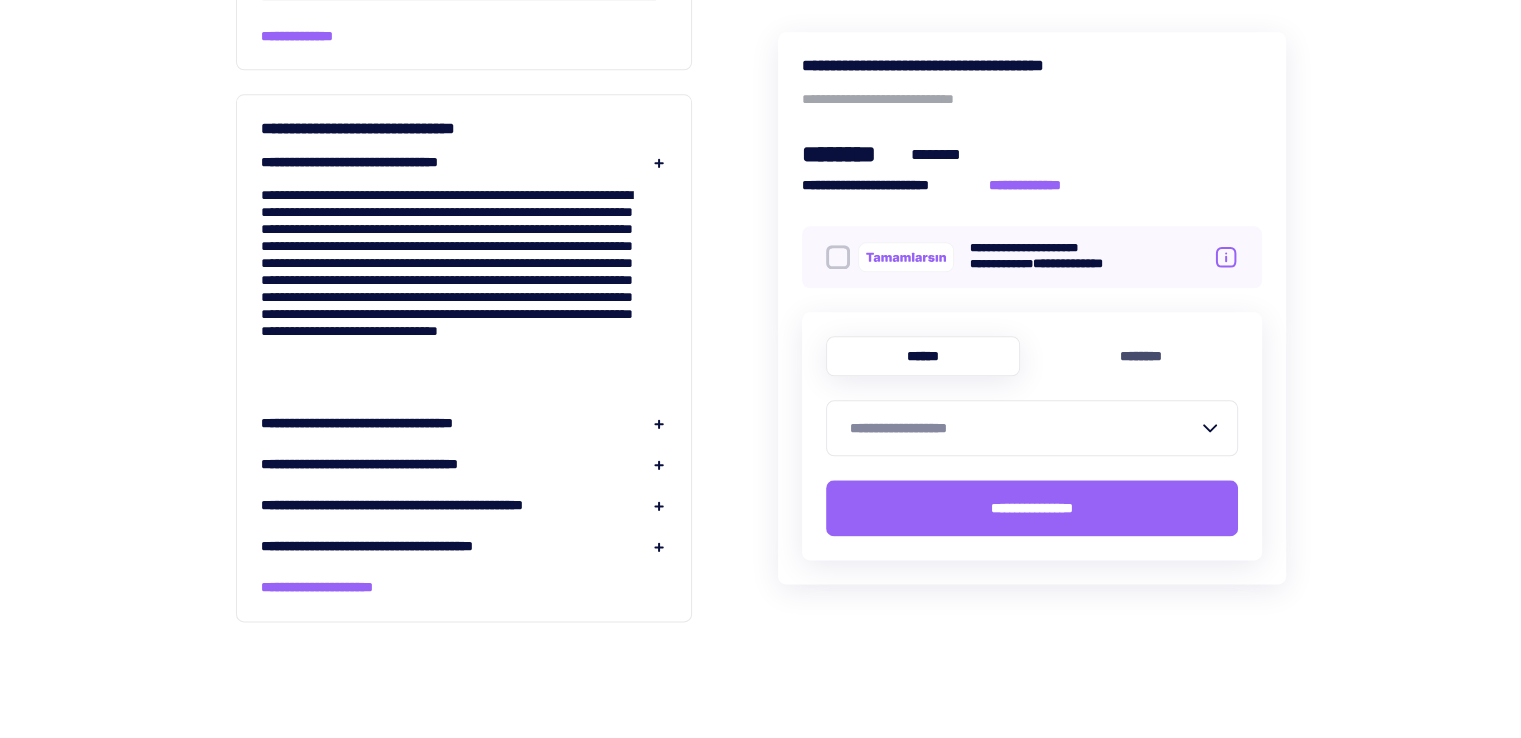 scroll, scrollTop: 2400, scrollLeft: 0, axis: vertical 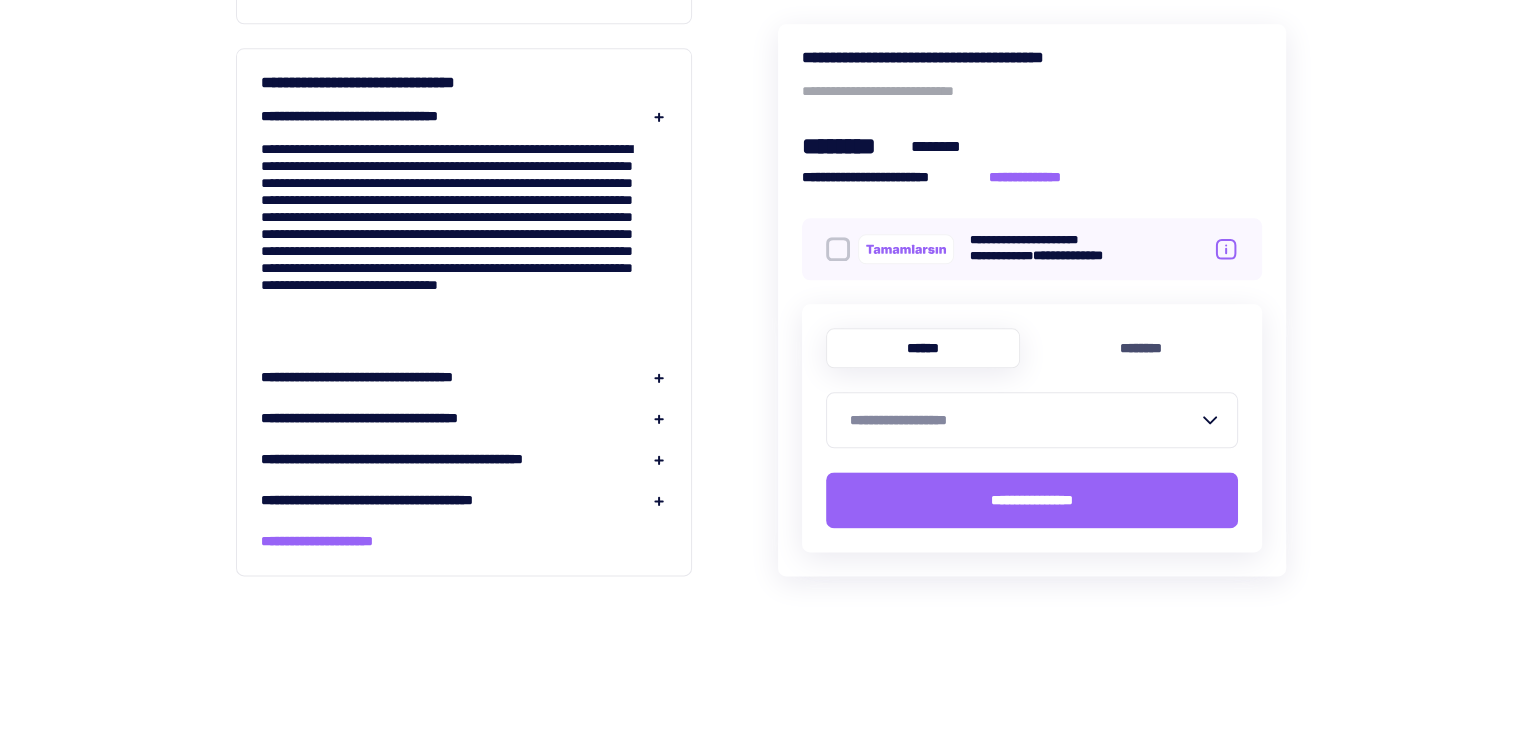 click on "**********" at bounding box center [392, 377] 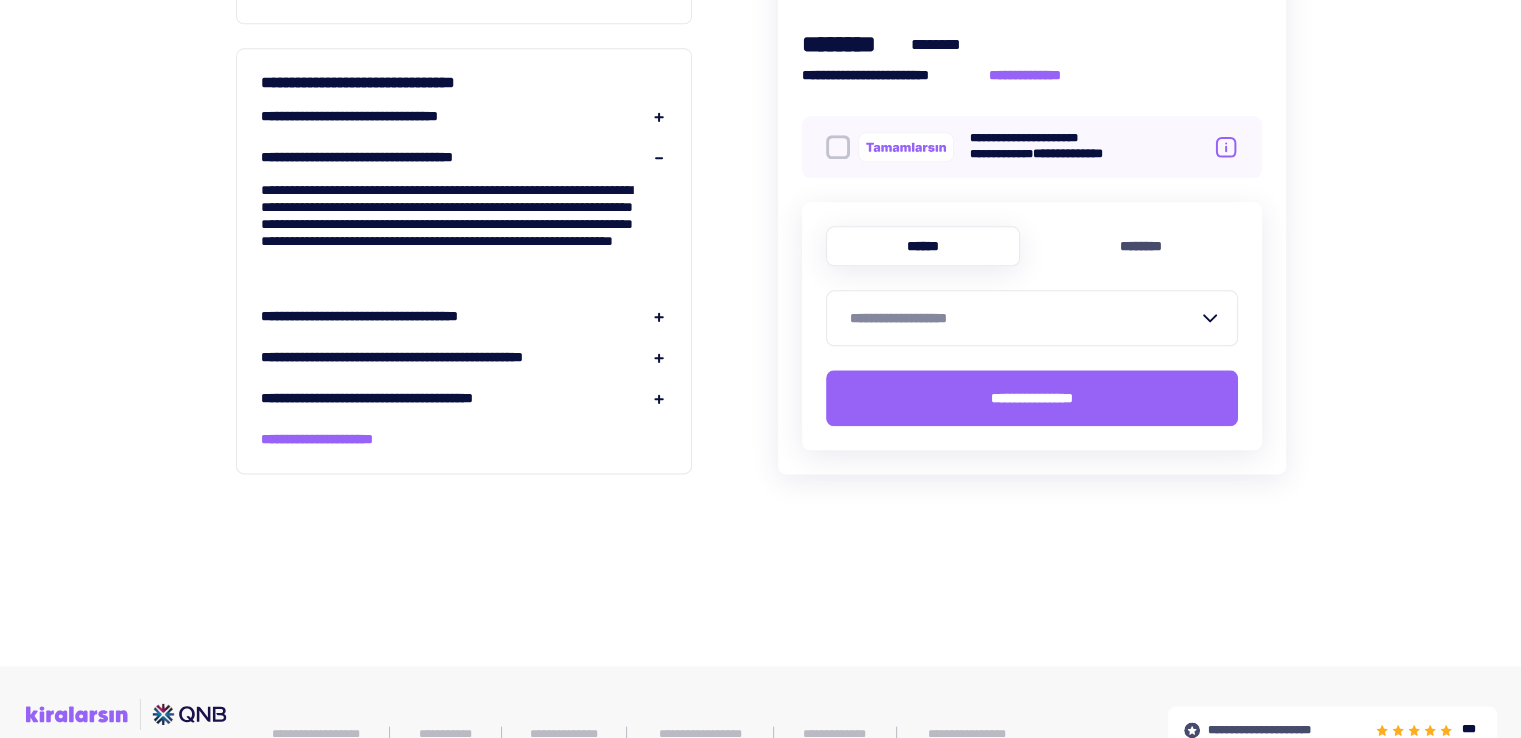 click on "**********" at bounding box center (464, 257) 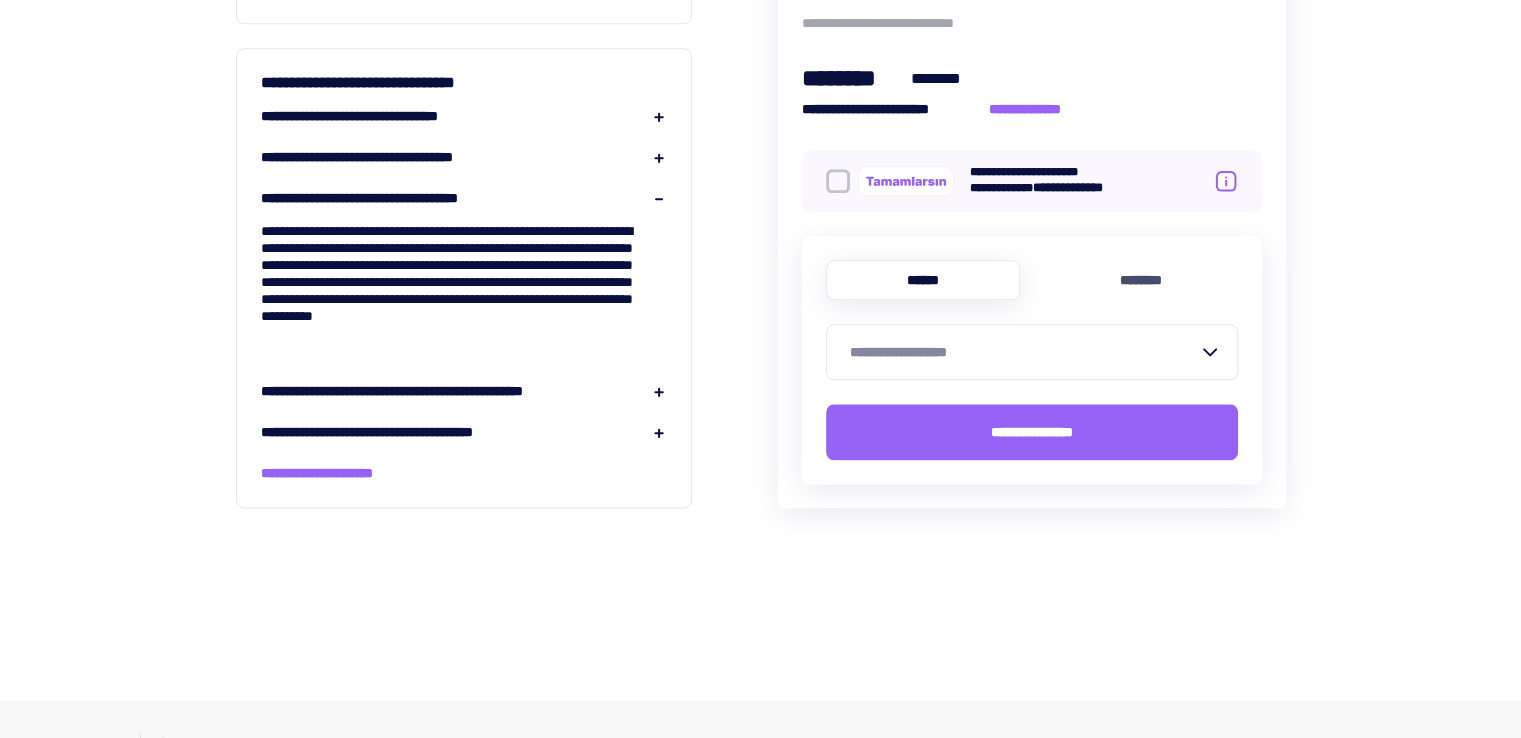 click on "**********" at bounding box center [464, 274] 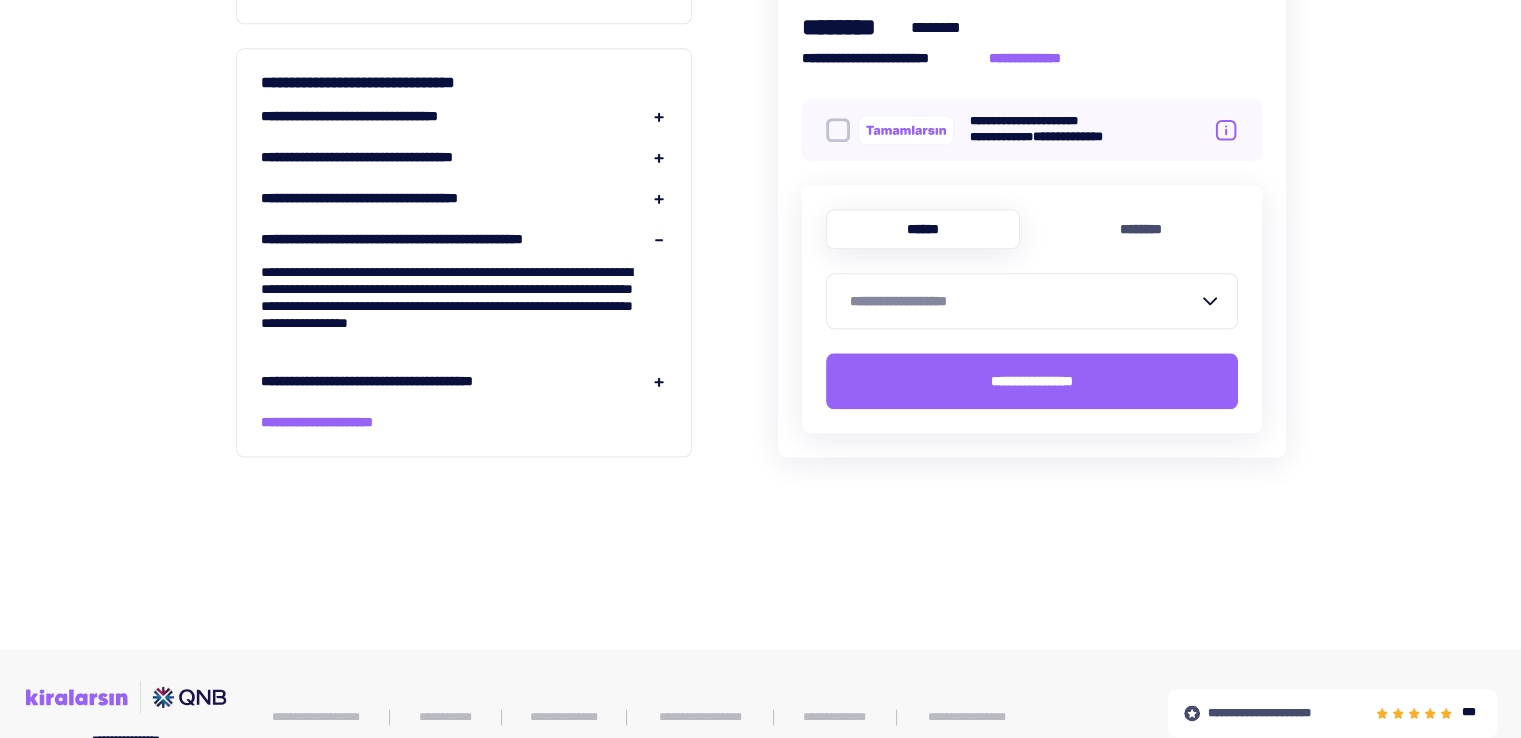 click on "**********" at bounding box center (464, 269) 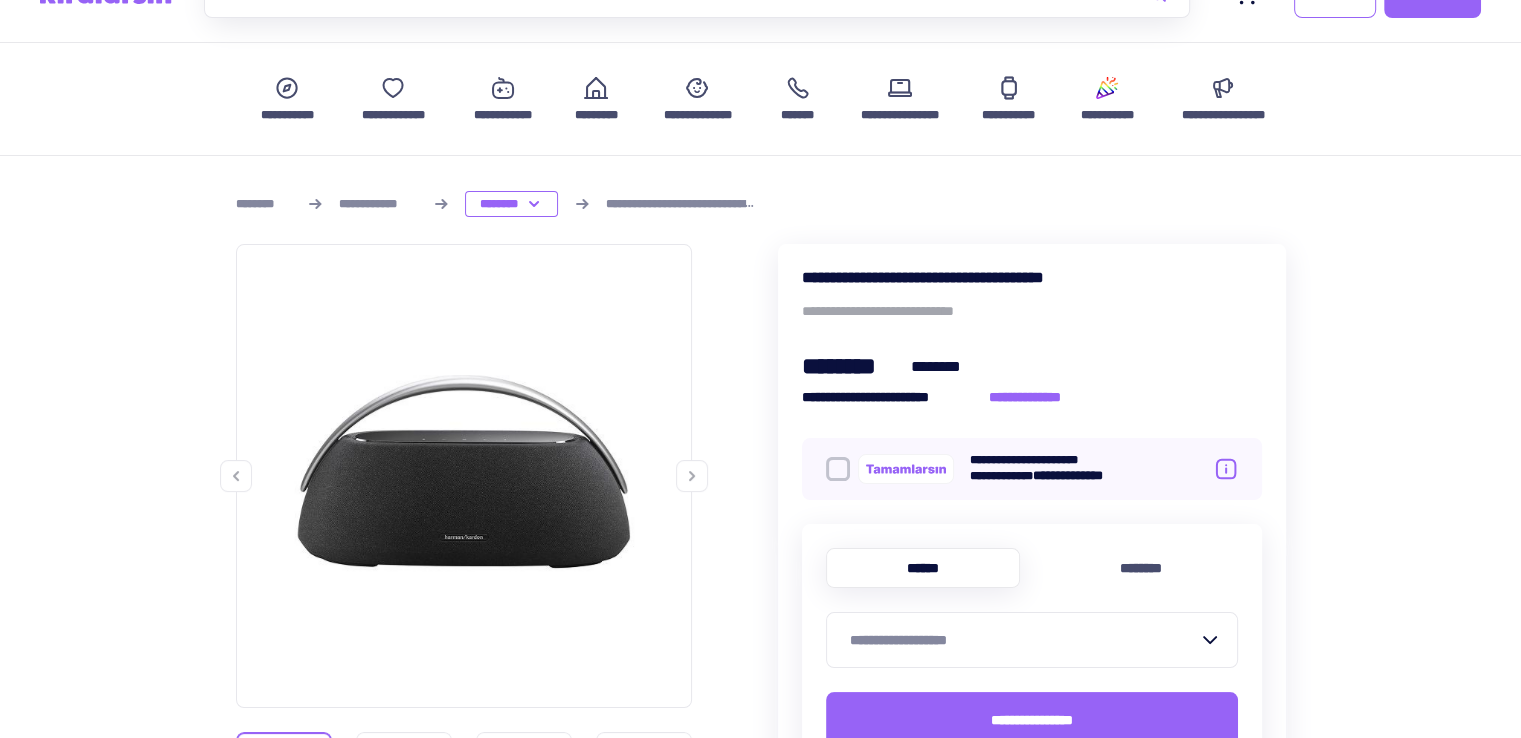 scroll, scrollTop: 200, scrollLeft: 0, axis: vertical 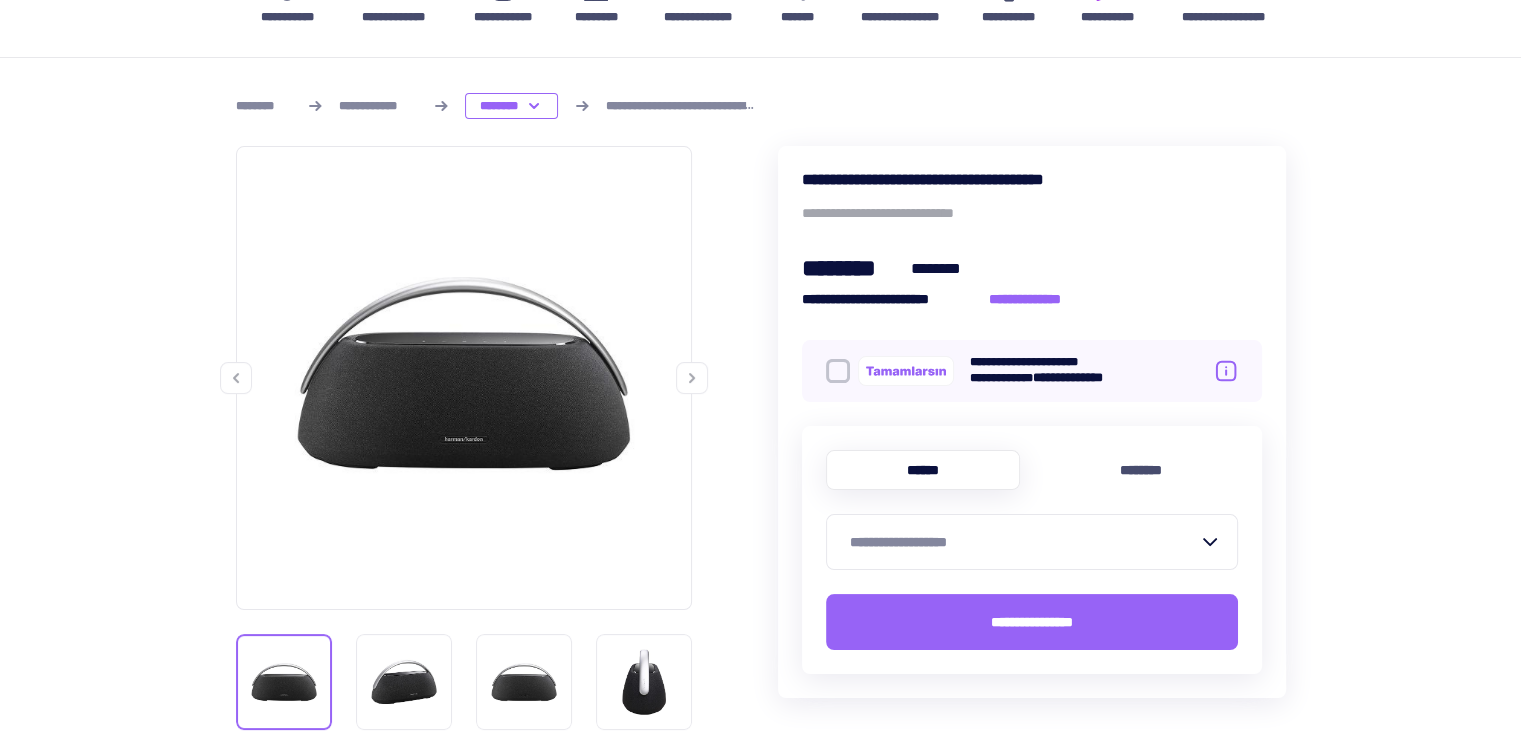 click at bounding box center (692, 378) 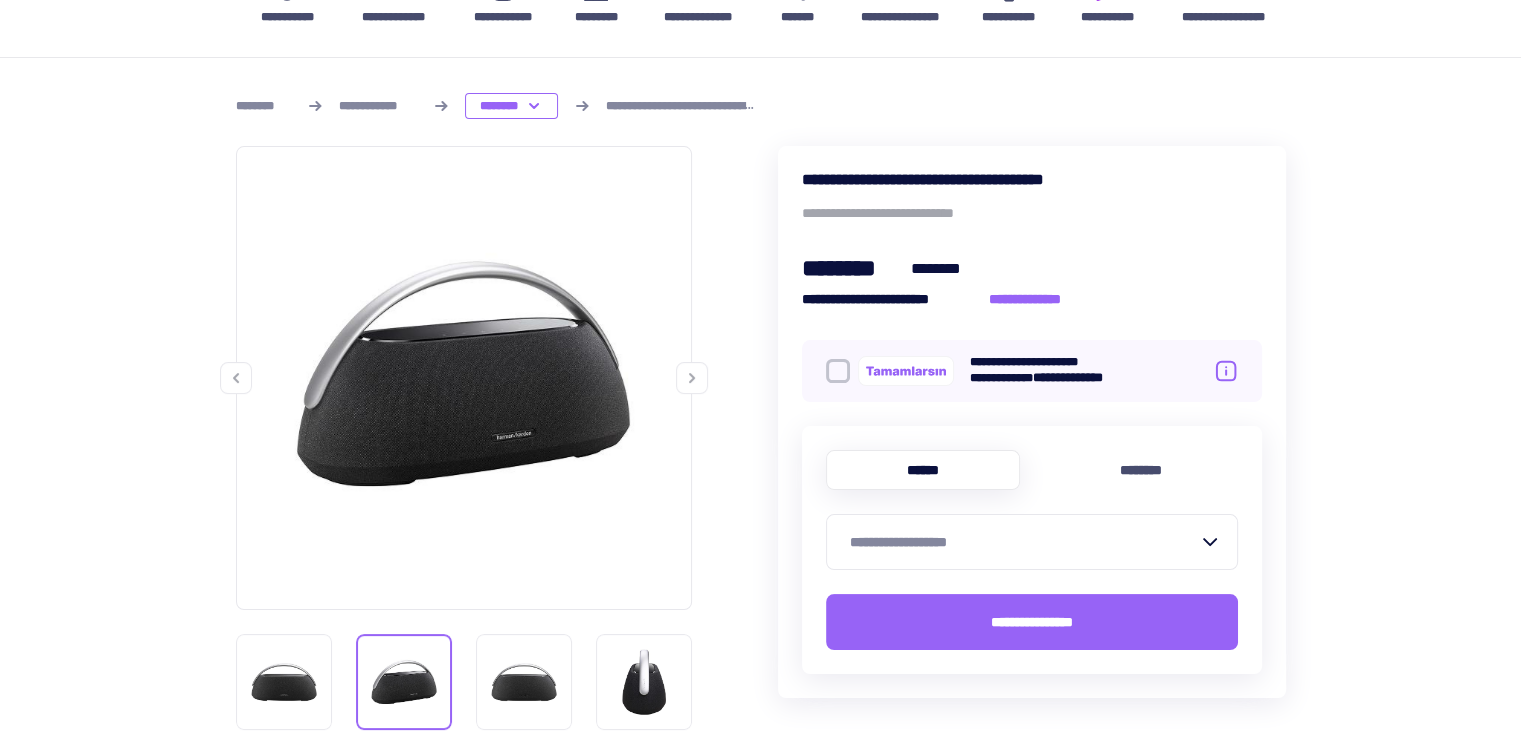 click at bounding box center (692, 378) 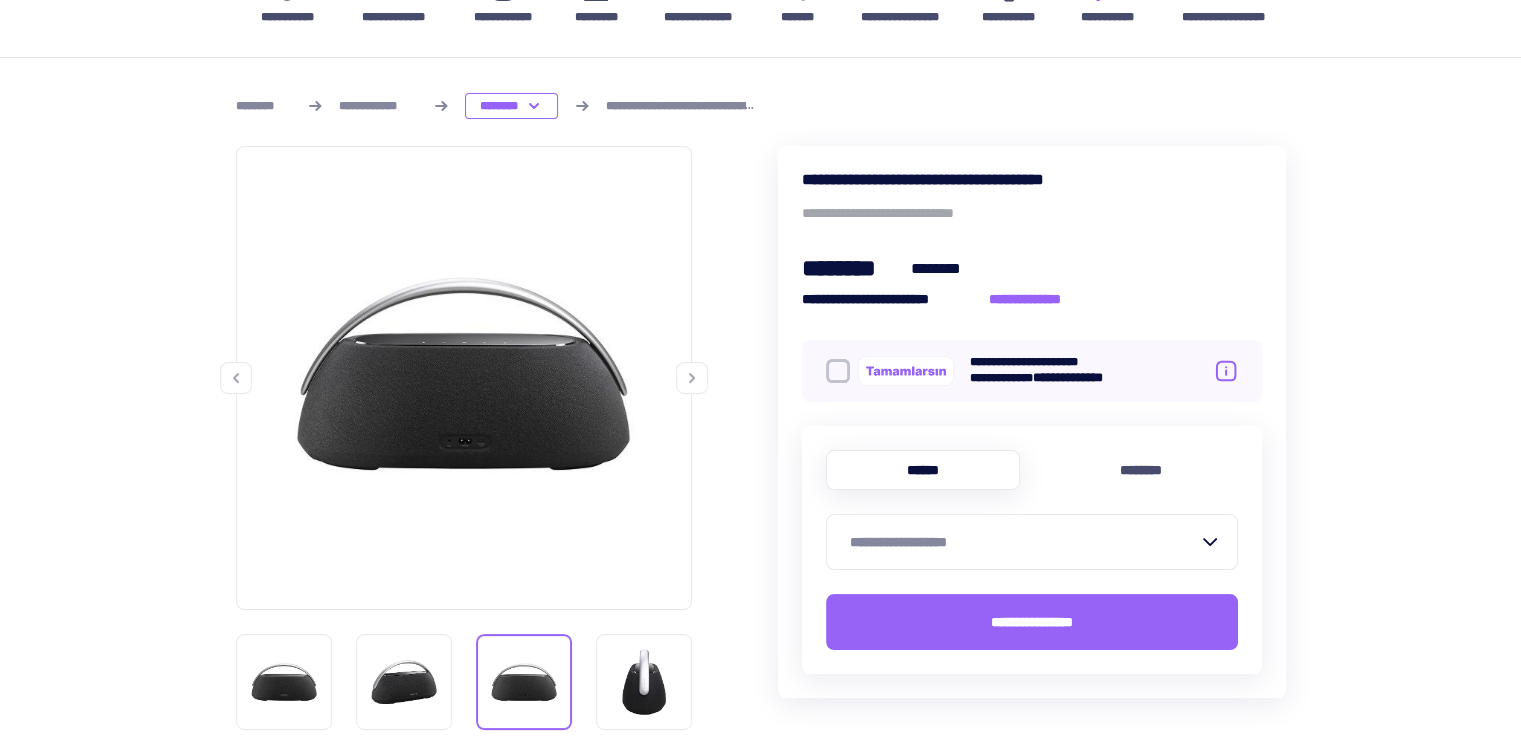 click at bounding box center (692, 378) 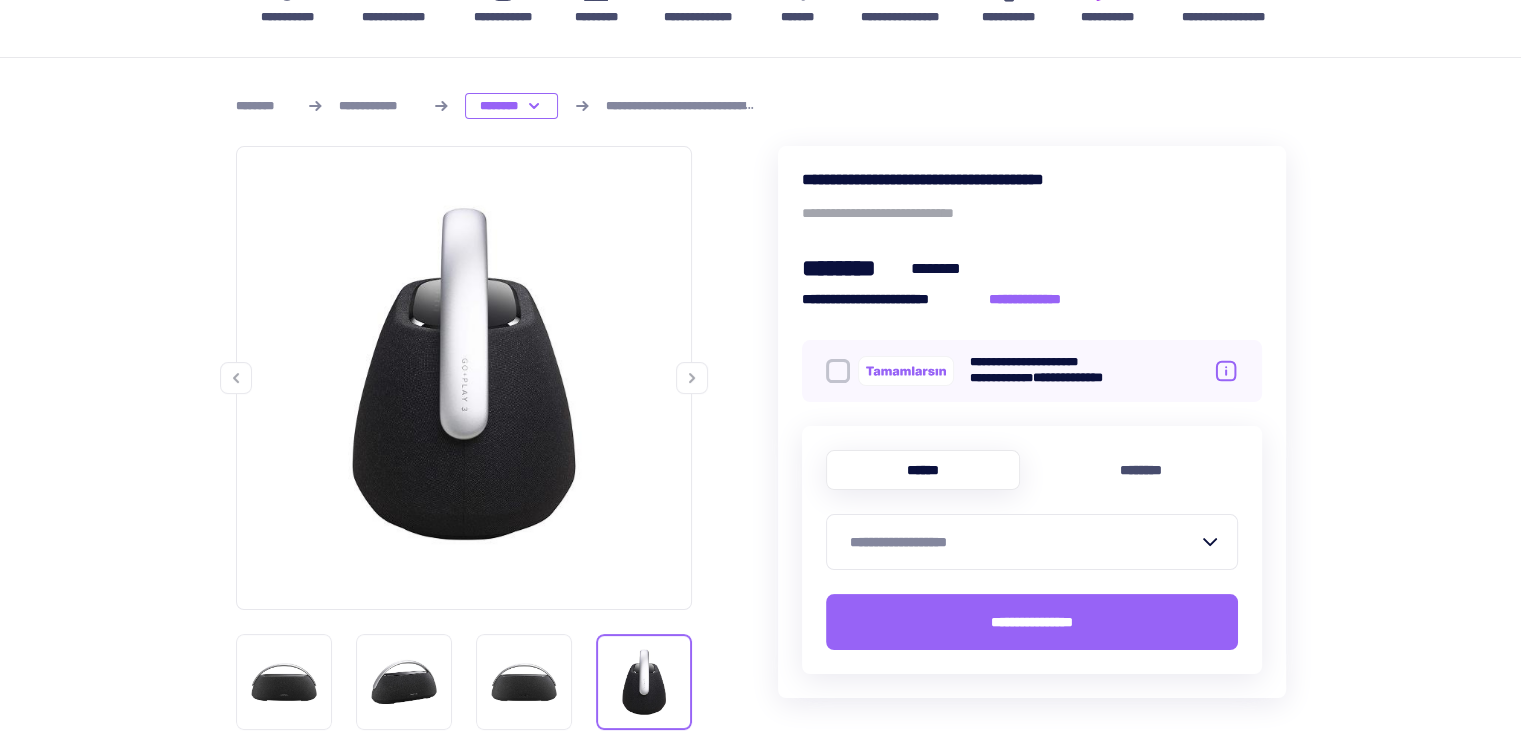 click at bounding box center [692, 378] 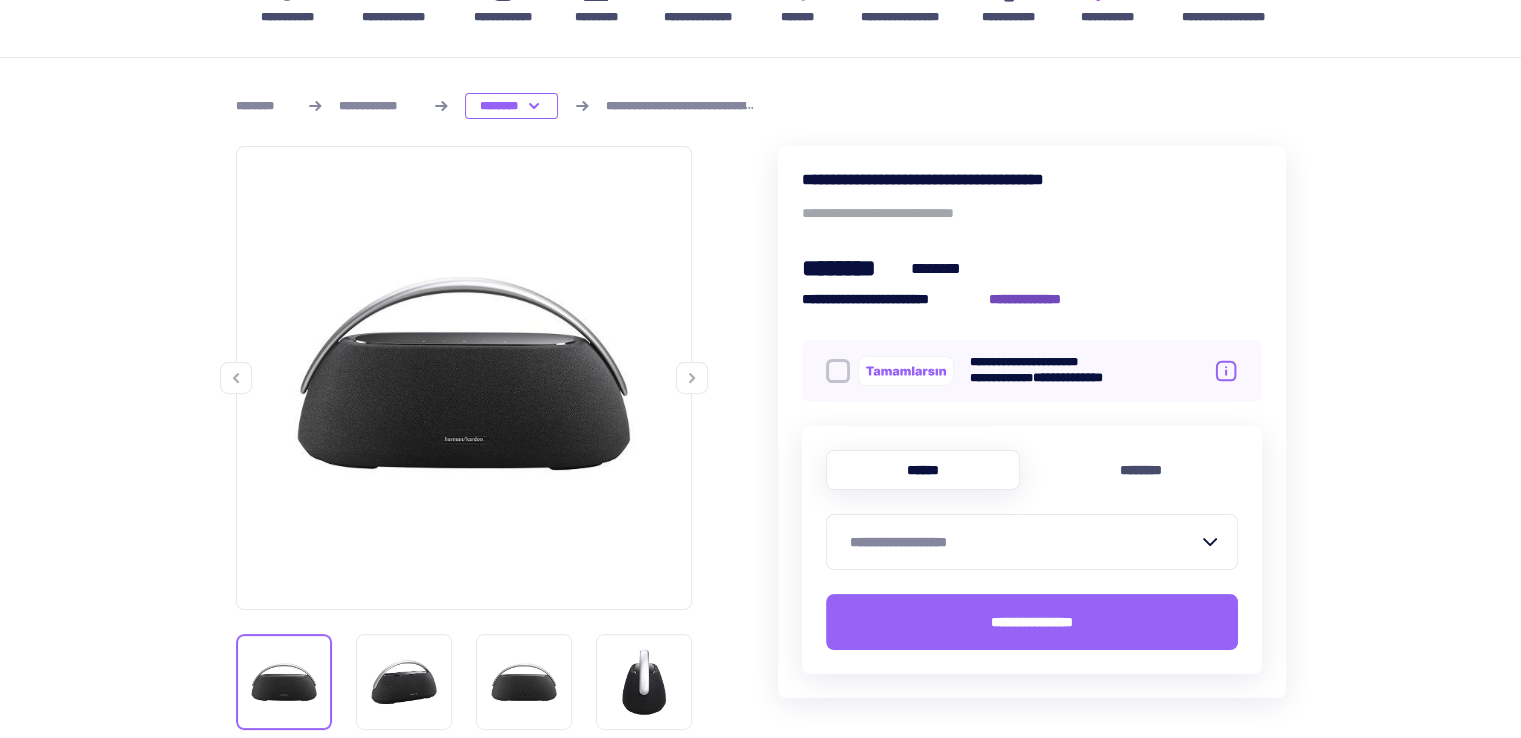 click on "**********" at bounding box center [1036, 299] 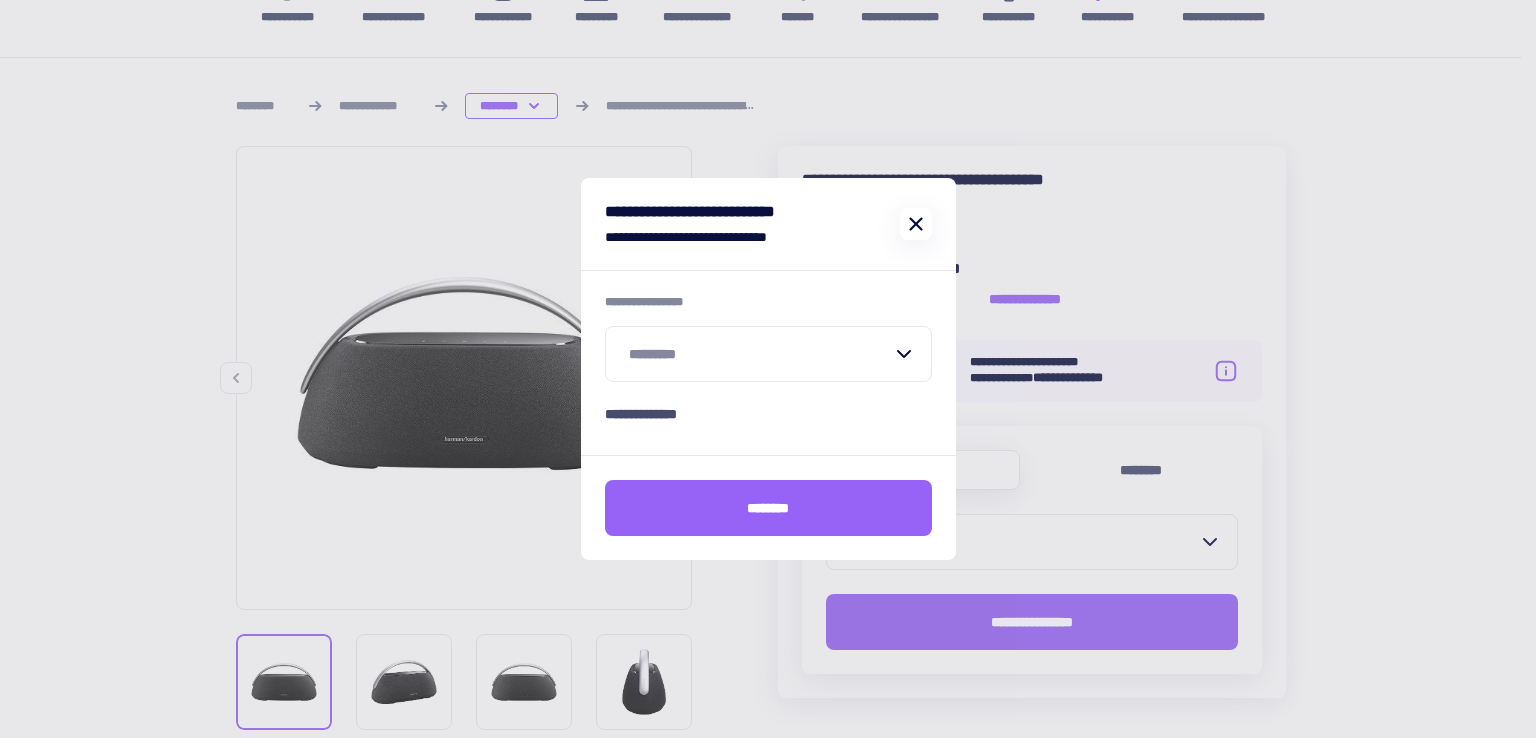 click 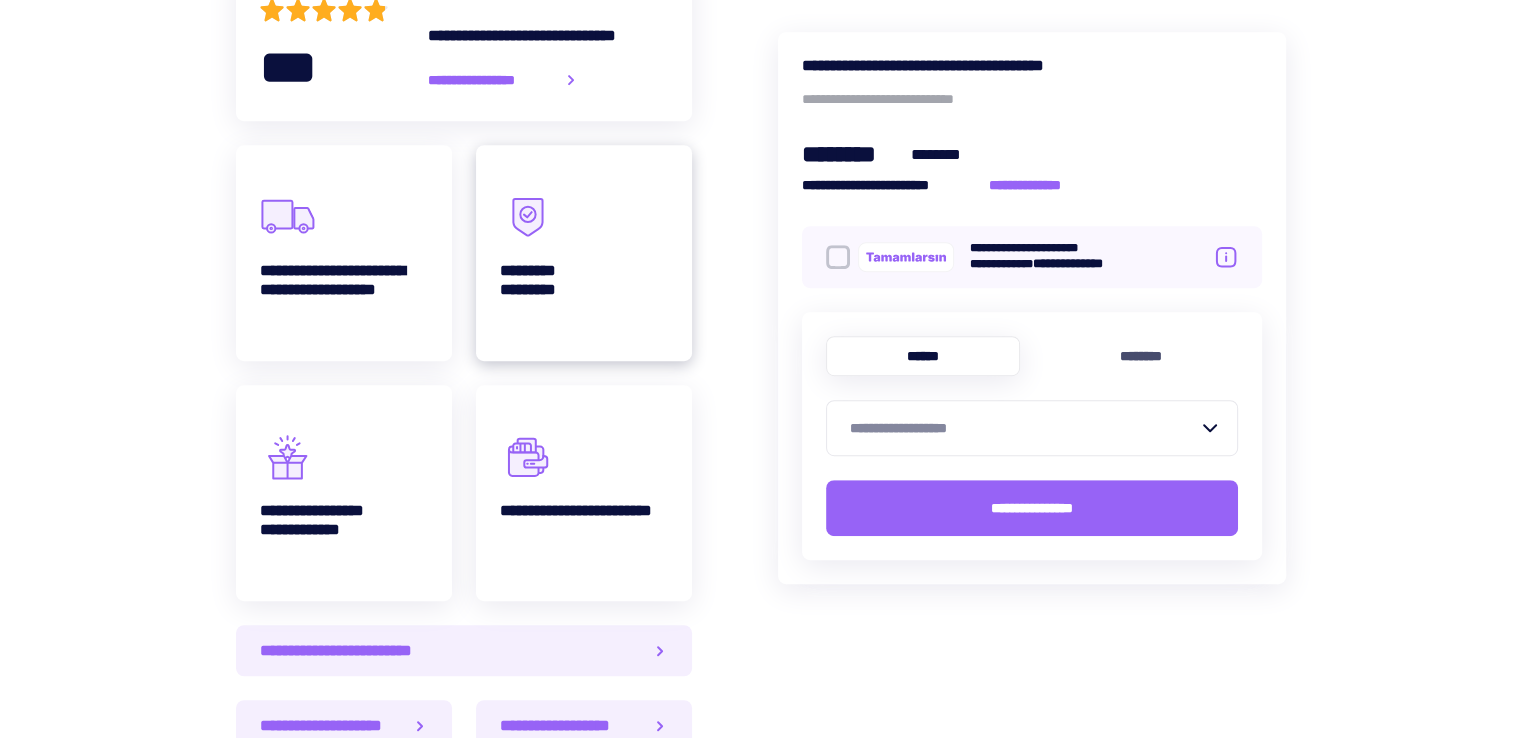 scroll, scrollTop: 1000, scrollLeft: 0, axis: vertical 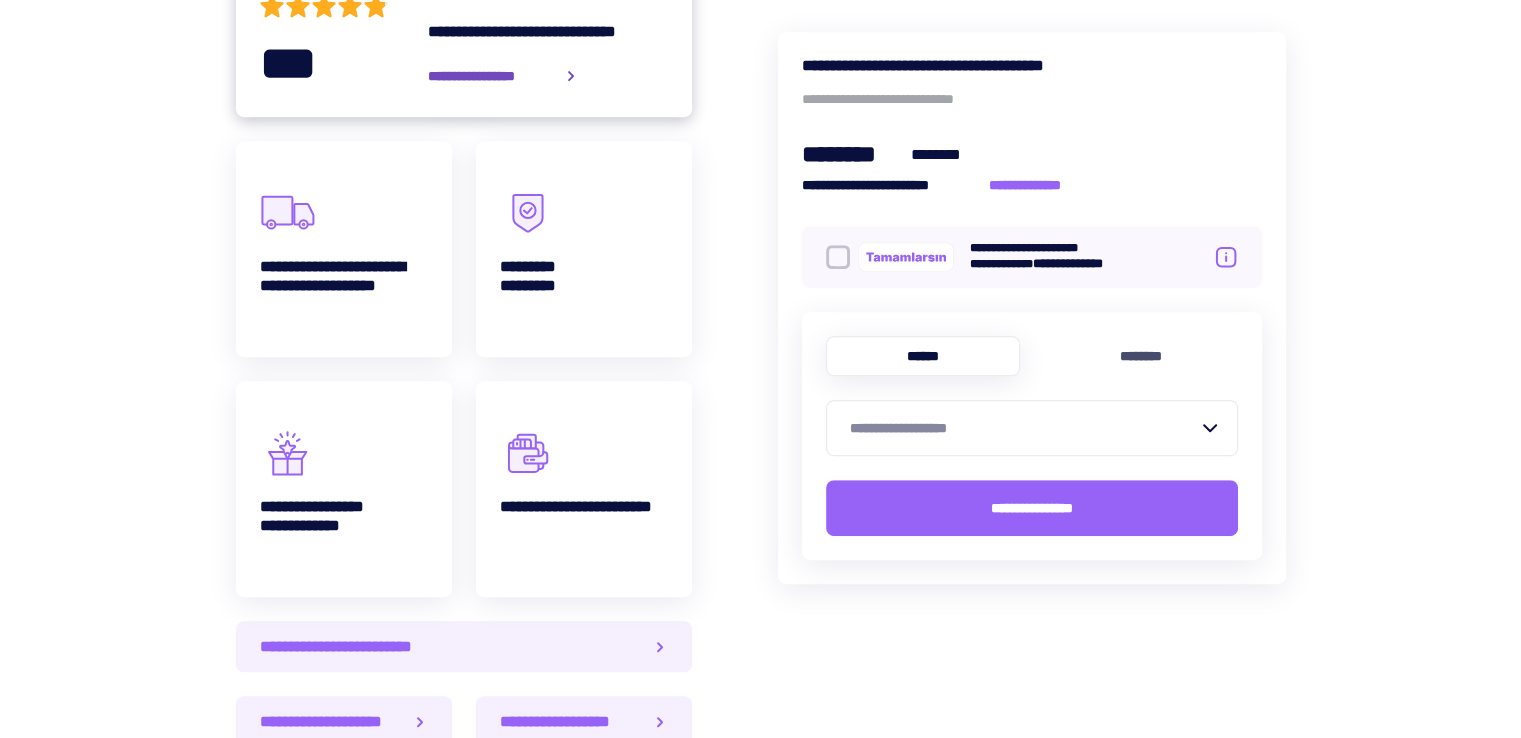 click on "**********" at bounding box center (491, 76) 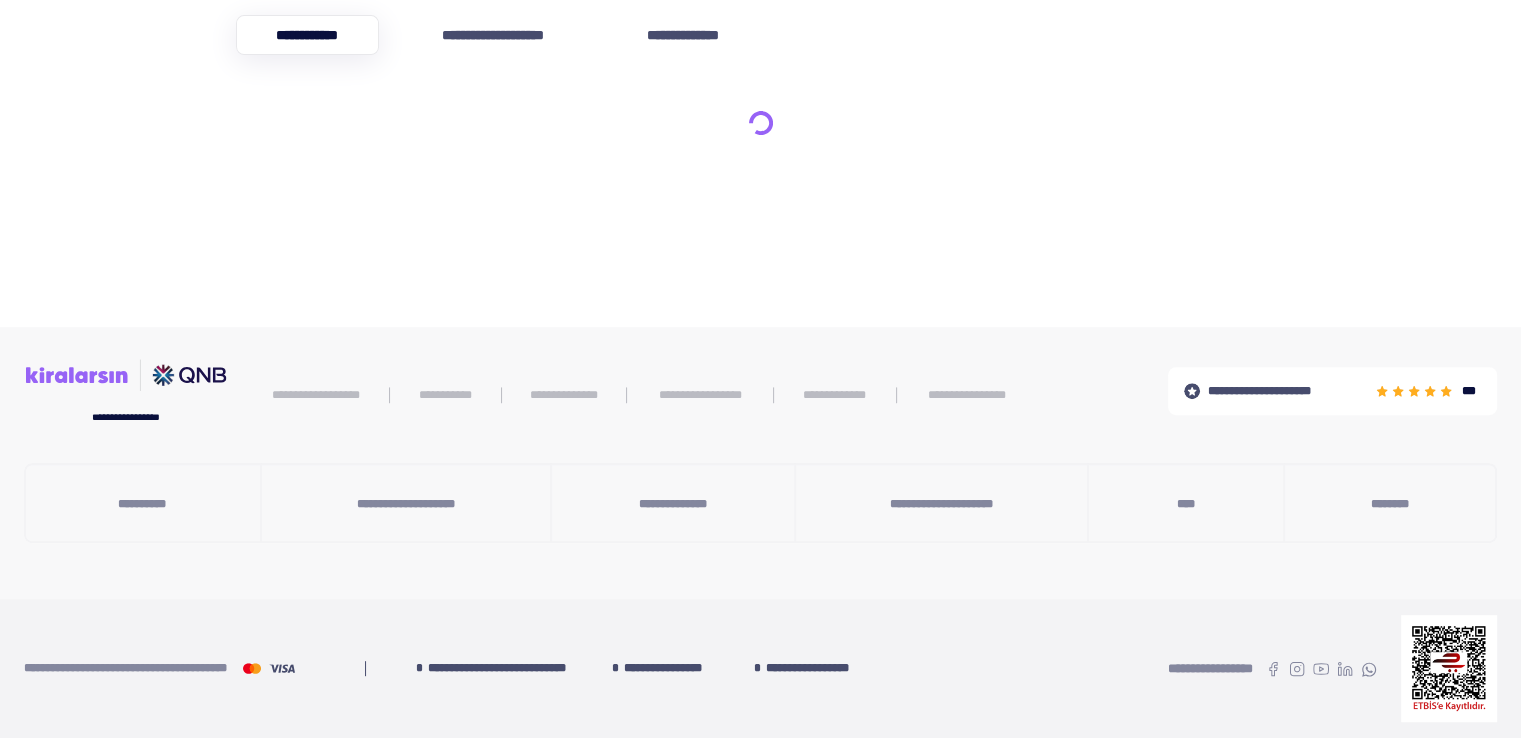 click at bounding box center [697, -691] 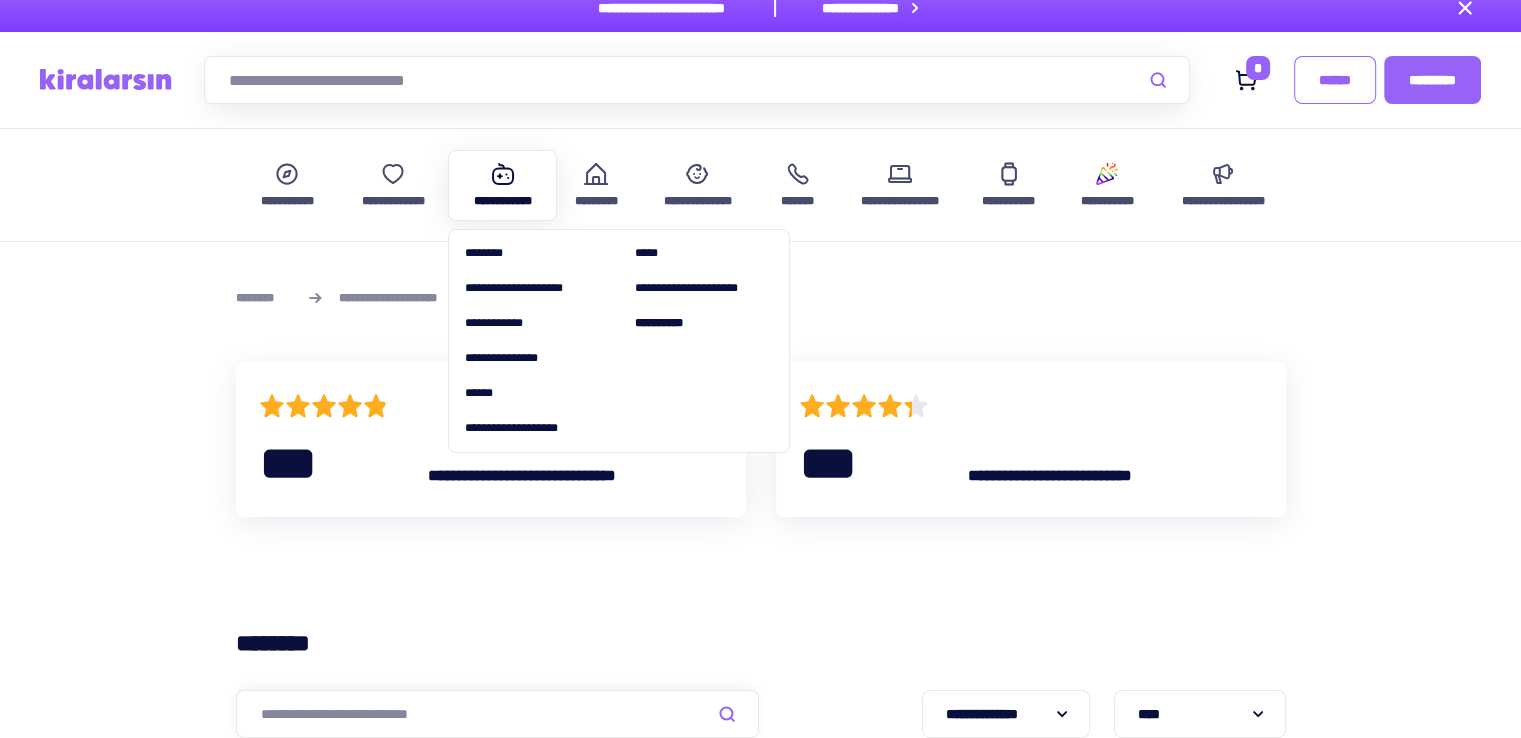 scroll, scrollTop: 0, scrollLeft: 0, axis: both 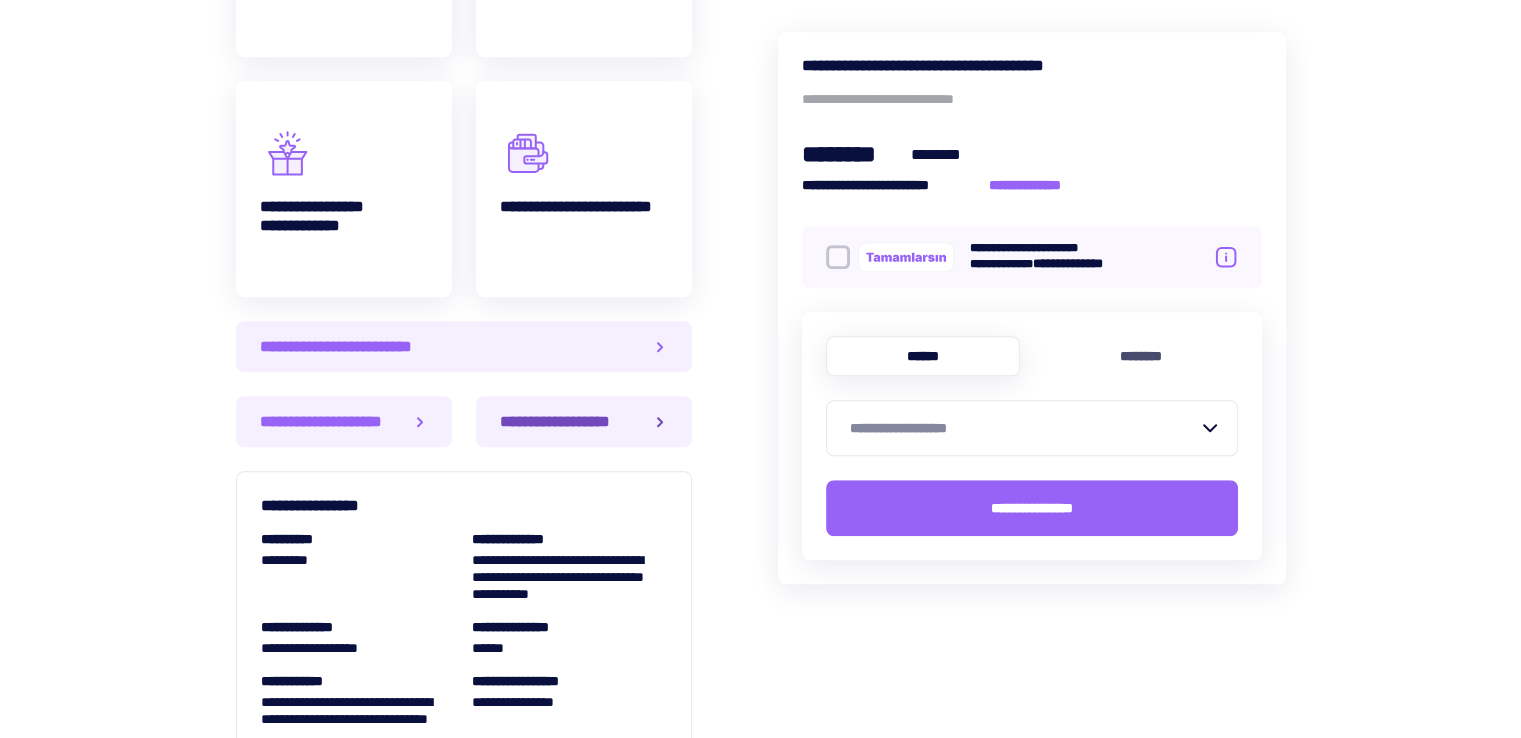 click on "**********" at bounding box center (563, 421) 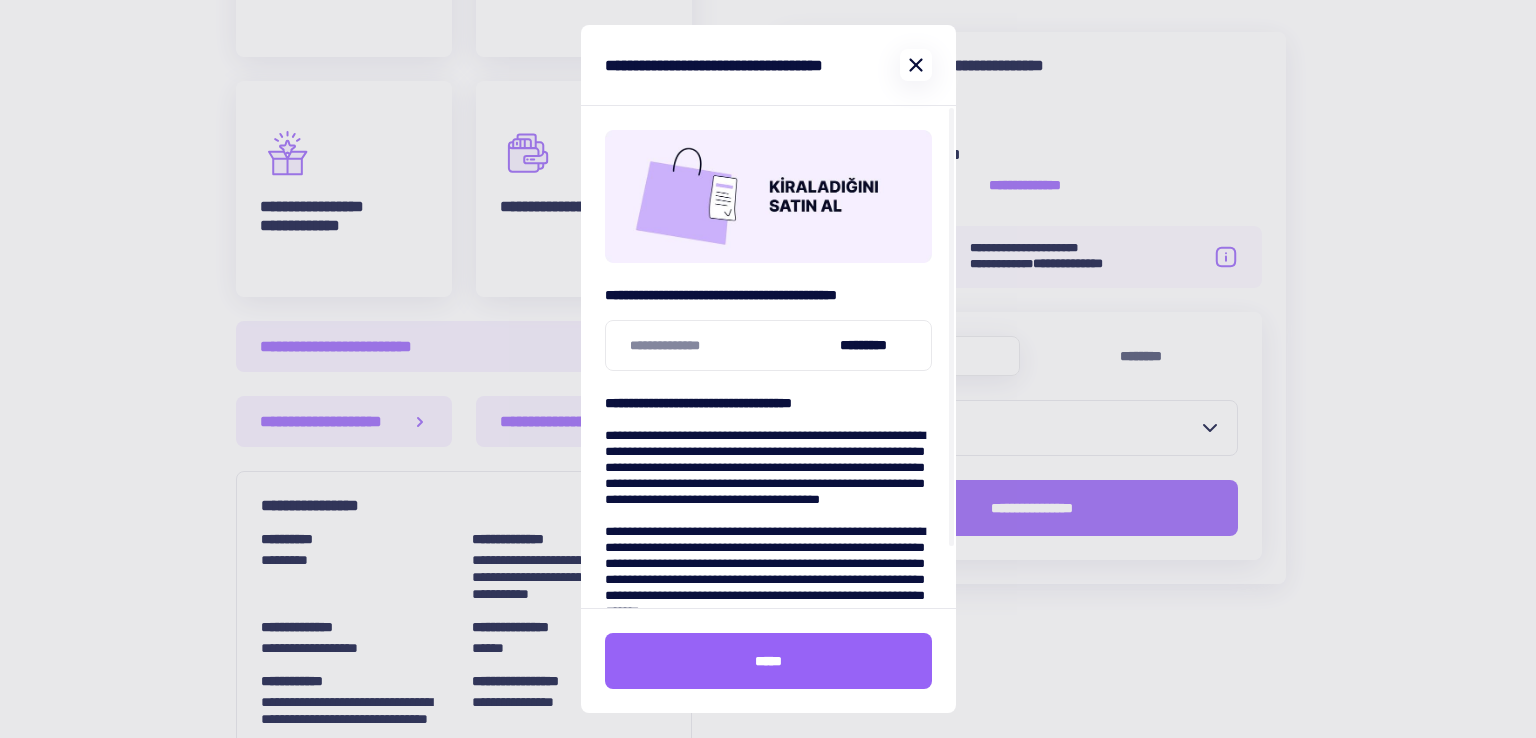 click 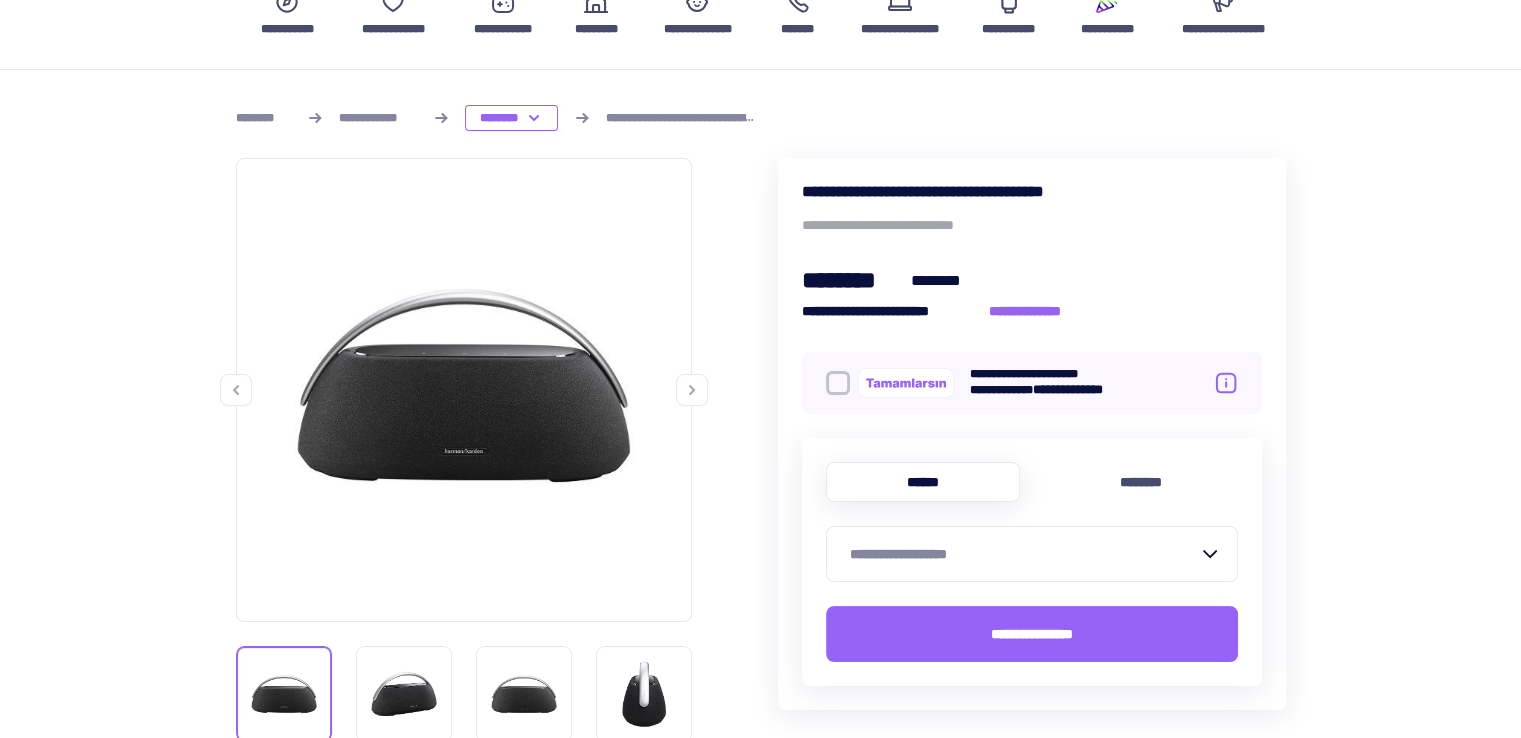 scroll, scrollTop: 0, scrollLeft: 0, axis: both 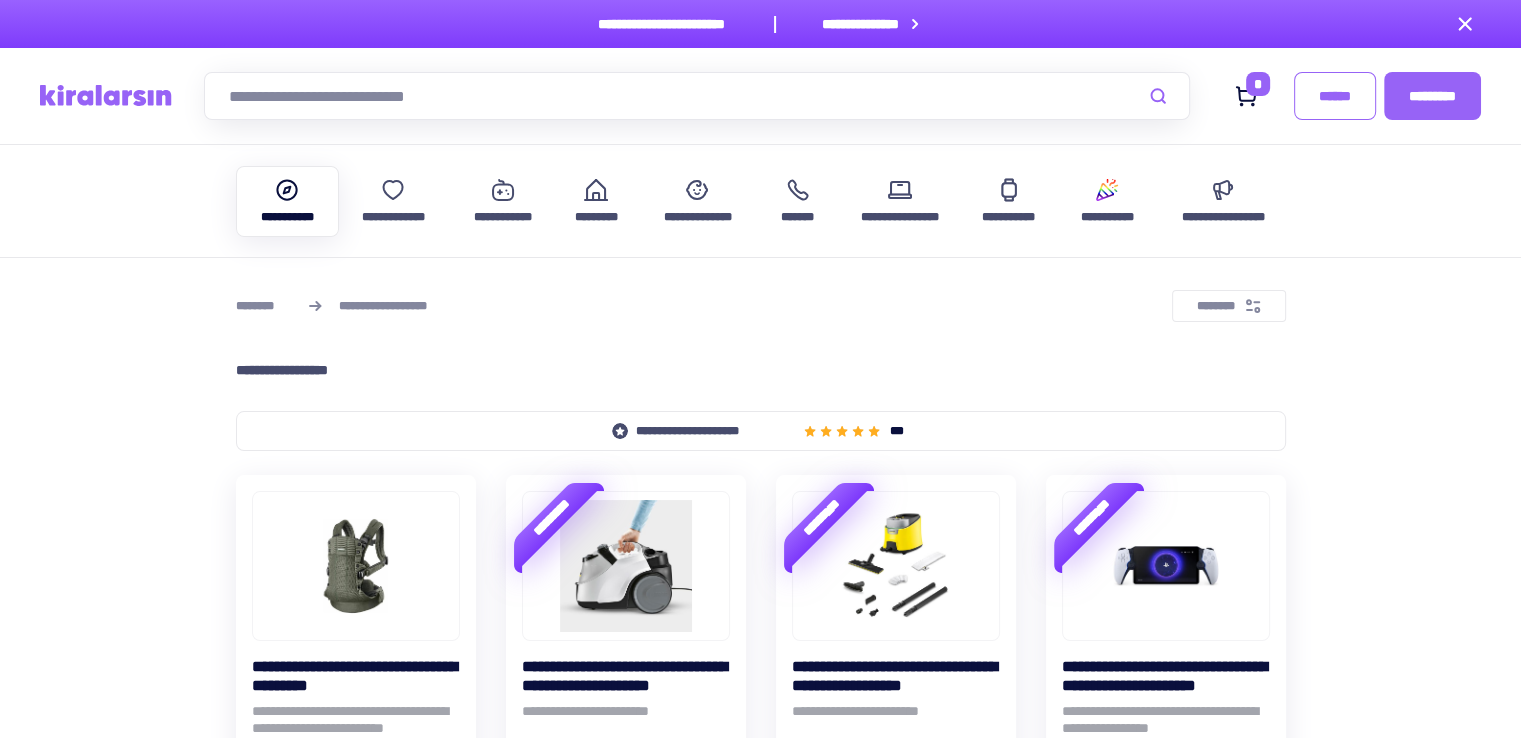 click at bounding box center [288, 190] 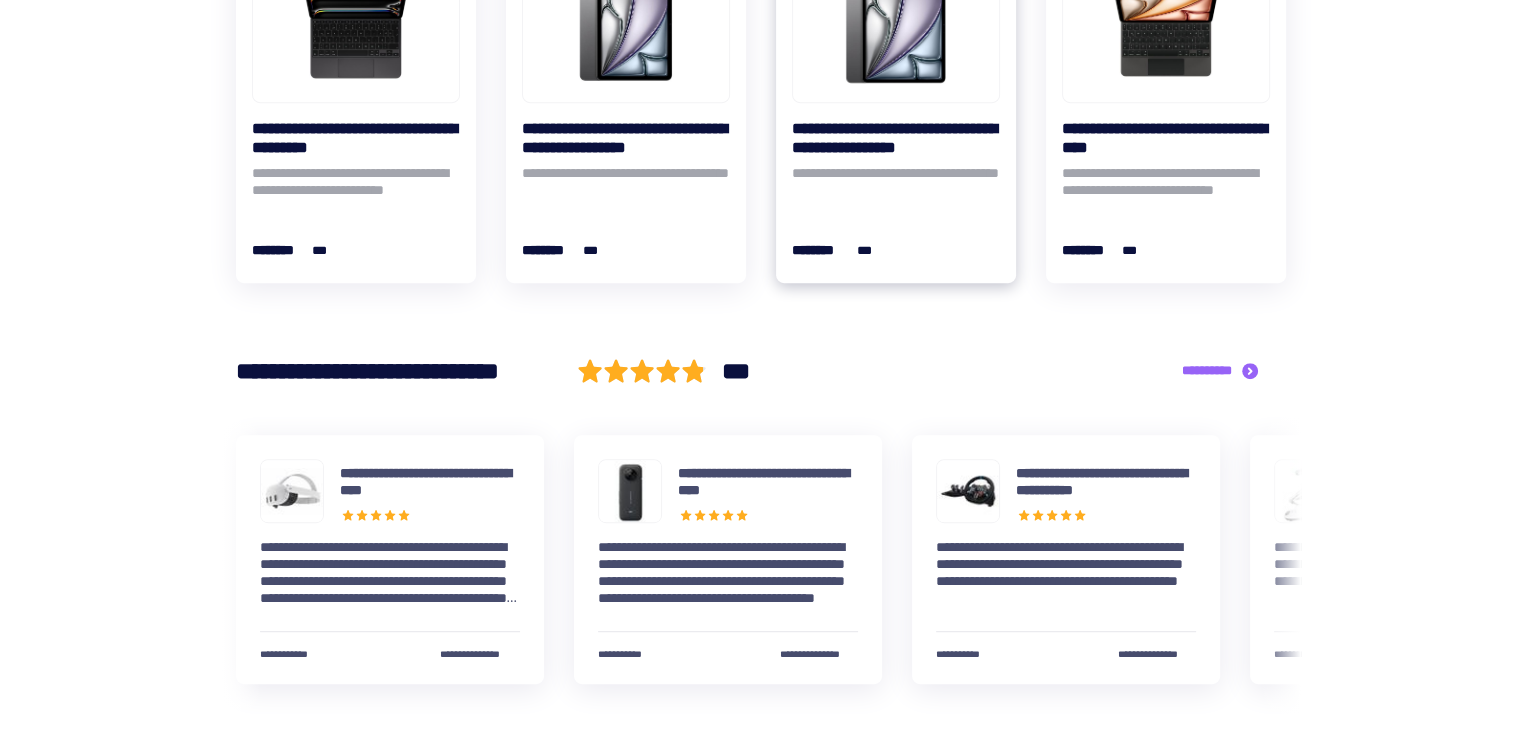 scroll, scrollTop: 1000, scrollLeft: 0, axis: vertical 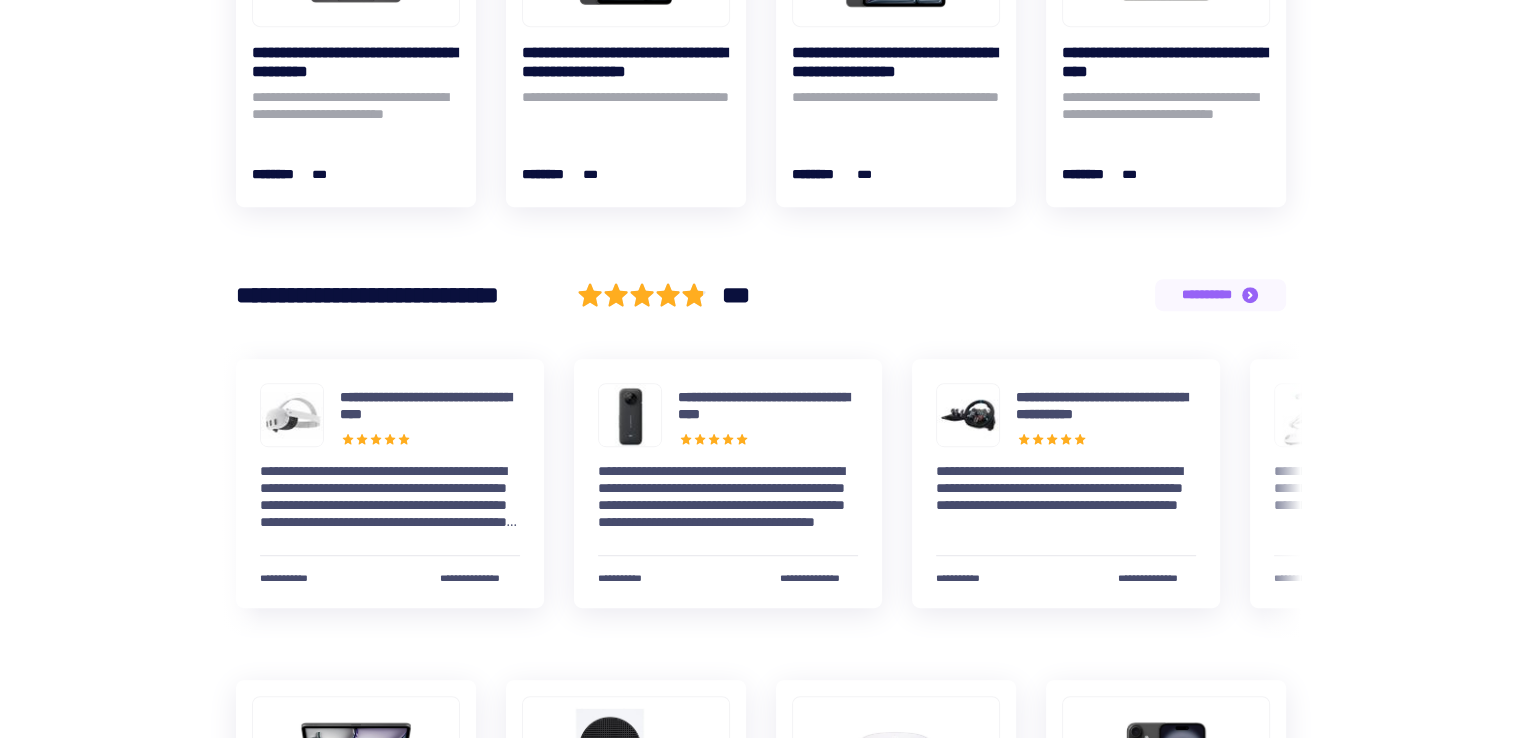 click on "**********" at bounding box center [1220, 295] 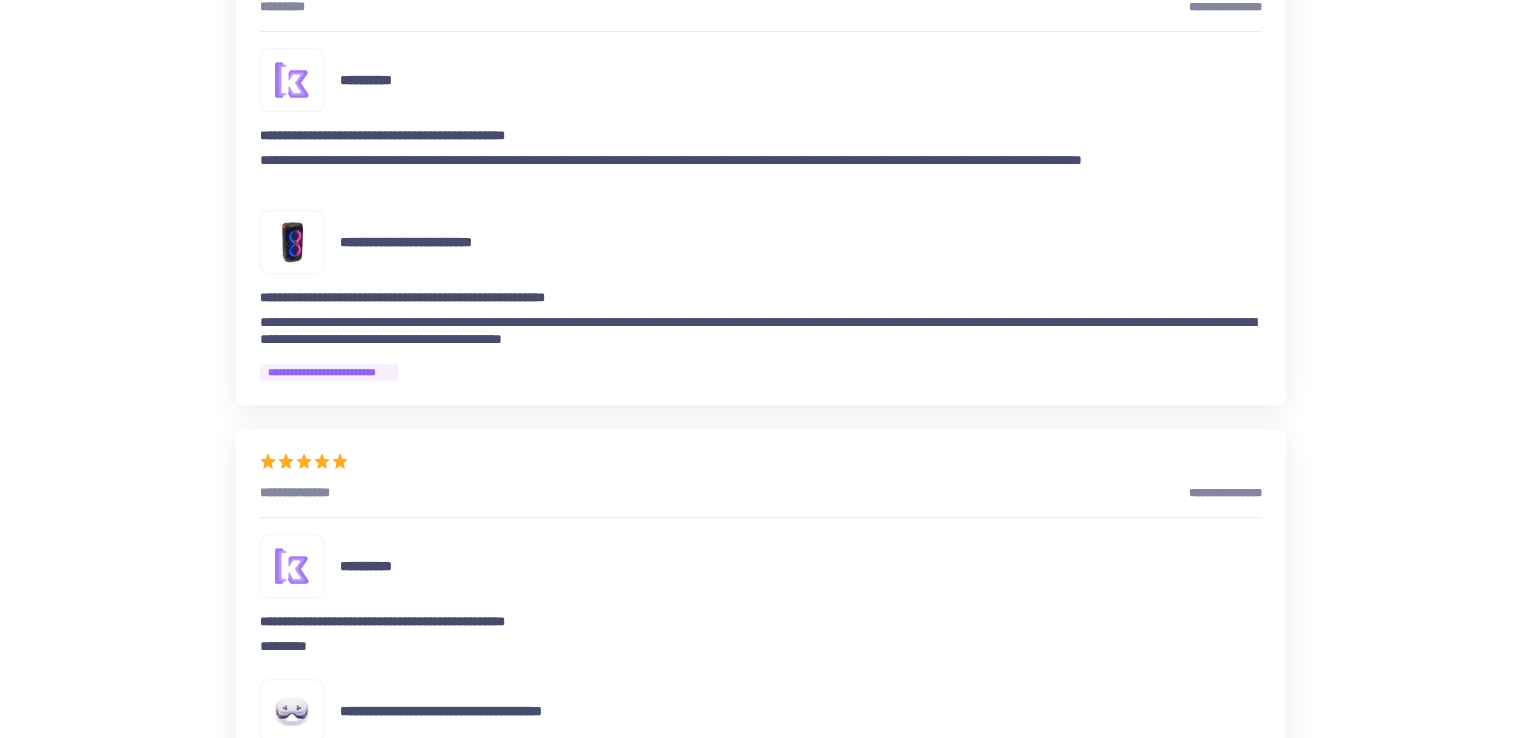 scroll, scrollTop: 1200, scrollLeft: 0, axis: vertical 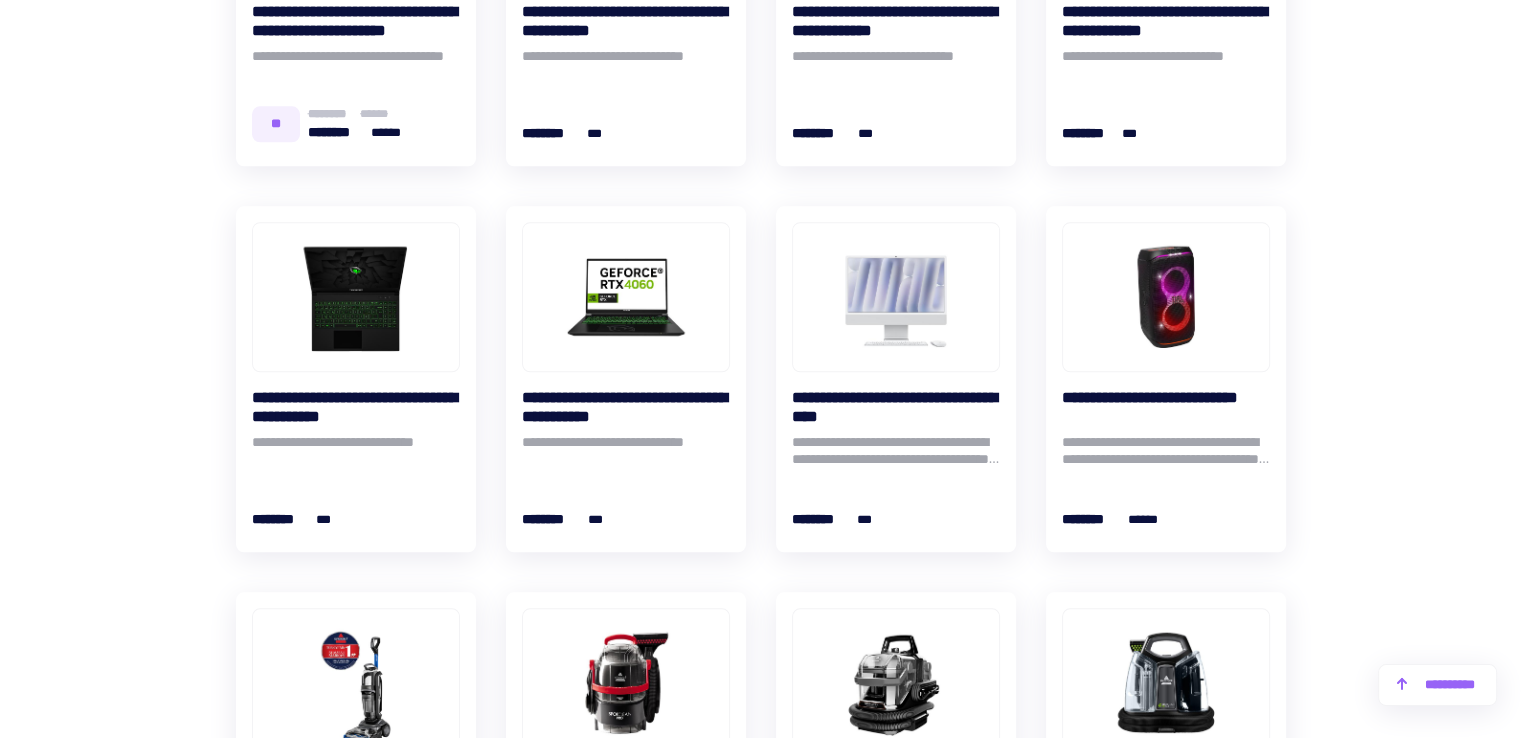 drag, startPoint x: 107, startPoint y: 343, endPoint x: 1365, endPoint y: 306, distance: 1258.544 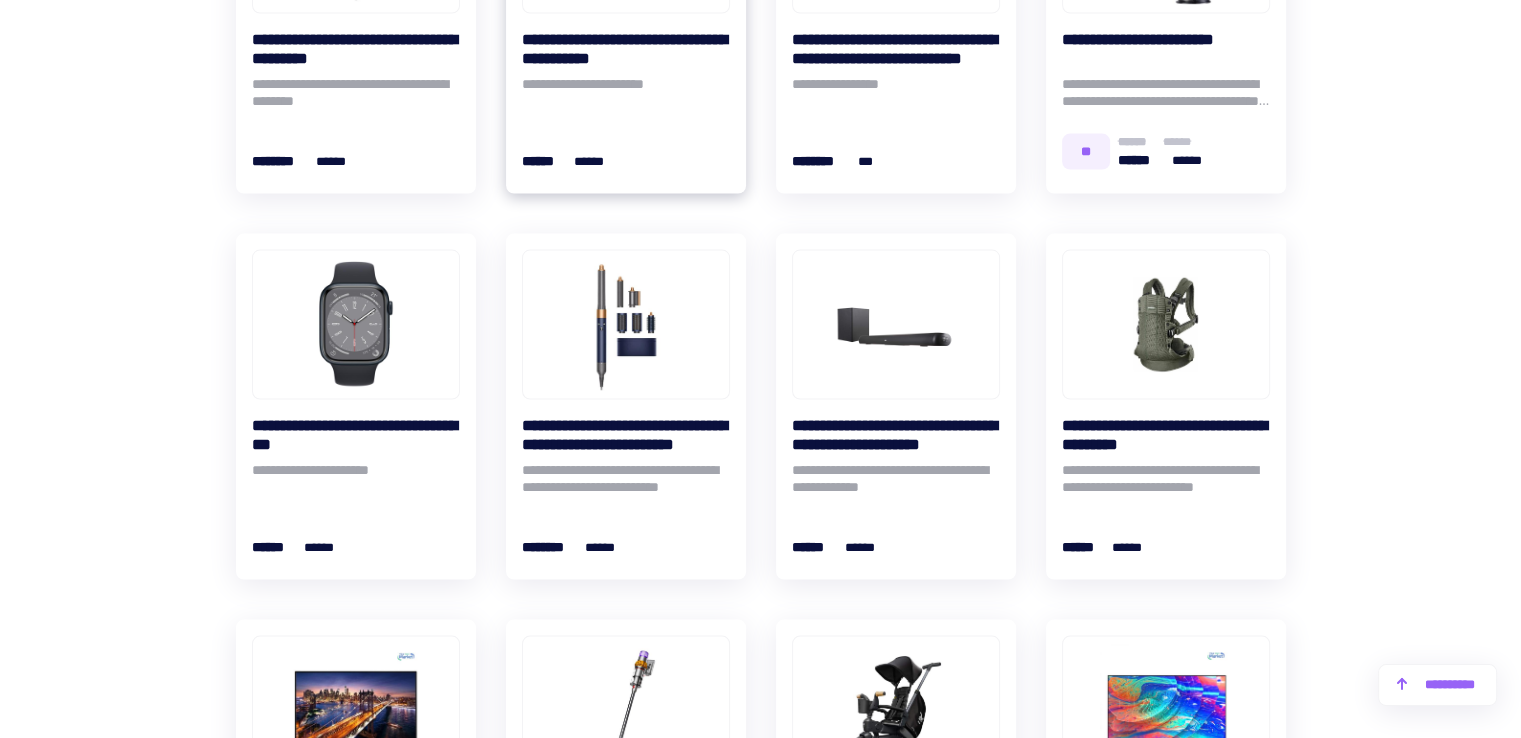 scroll, scrollTop: 19203, scrollLeft: 0, axis: vertical 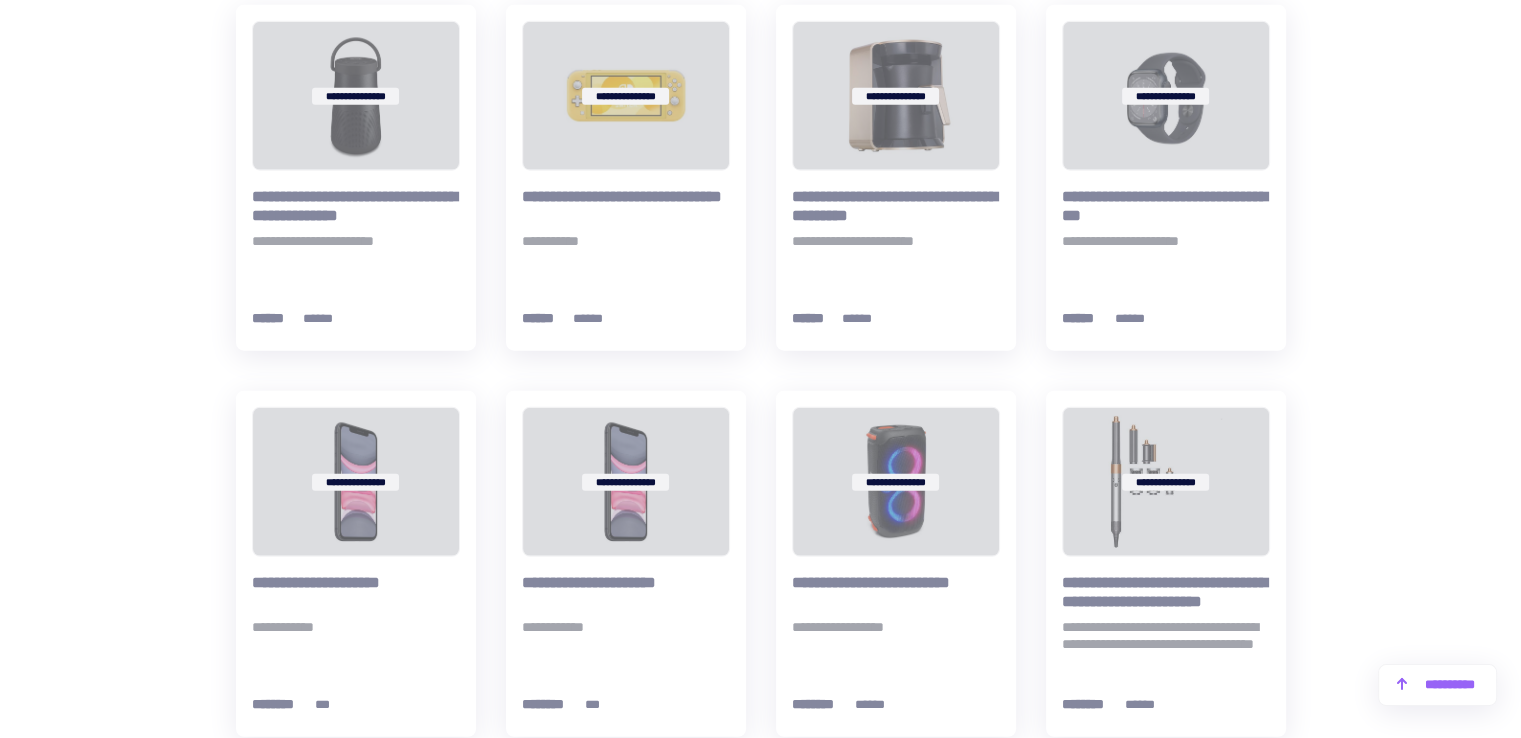 drag, startPoint x: 60, startPoint y: 535, endPoint x: 121, endPoint y: 624, distance: 107.8981 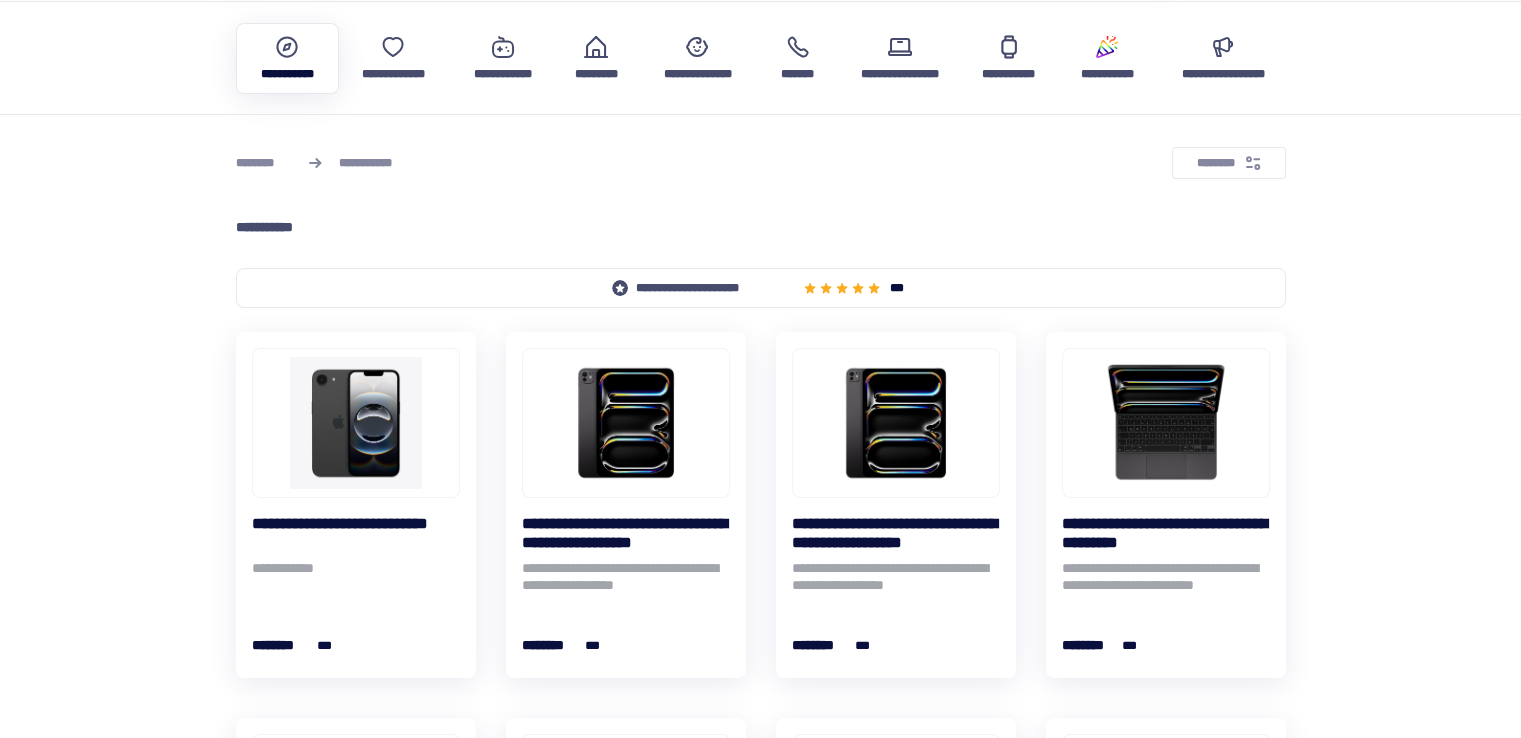 scroll, scrollTop: 0, scrollLeft: 0, axis: both 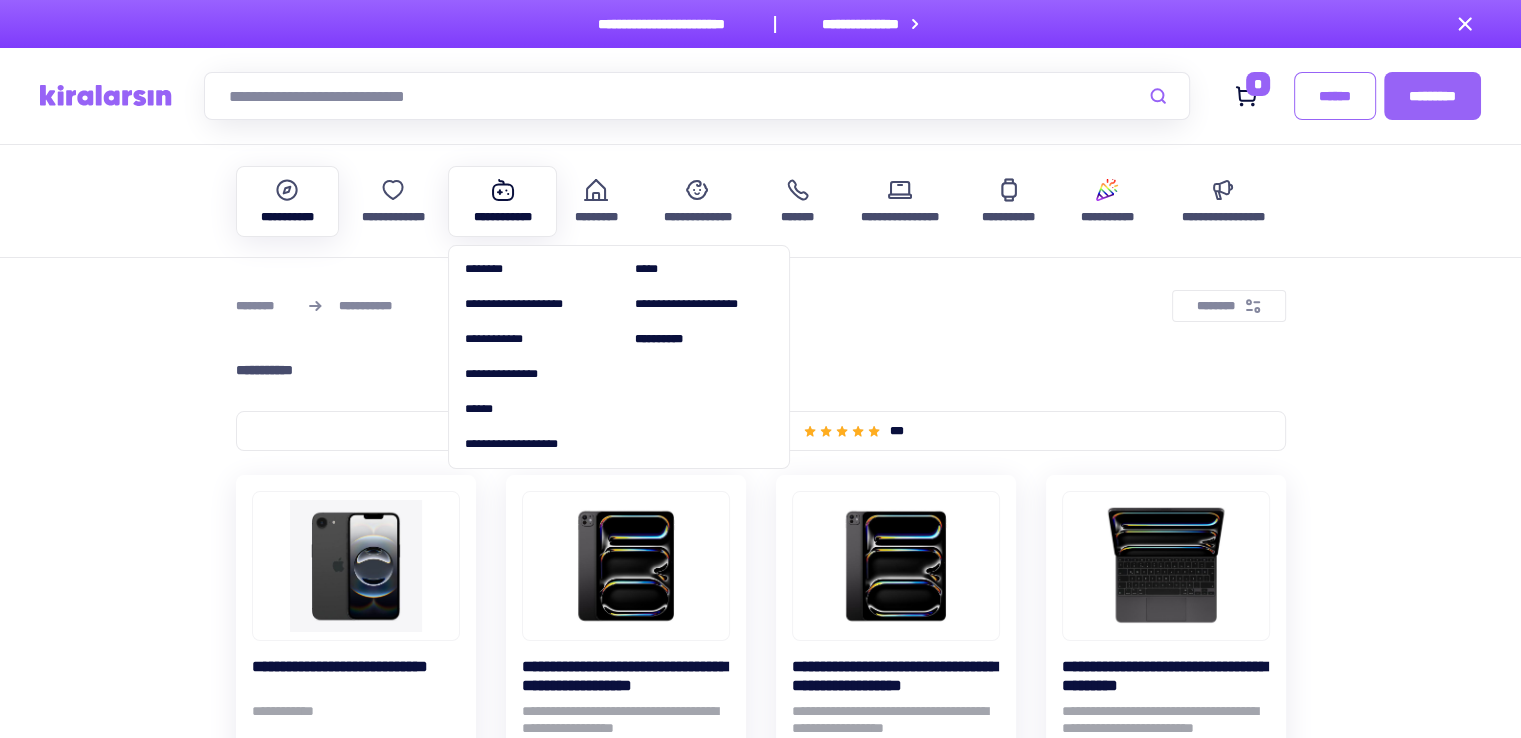 click at bounding box center (503, 190) 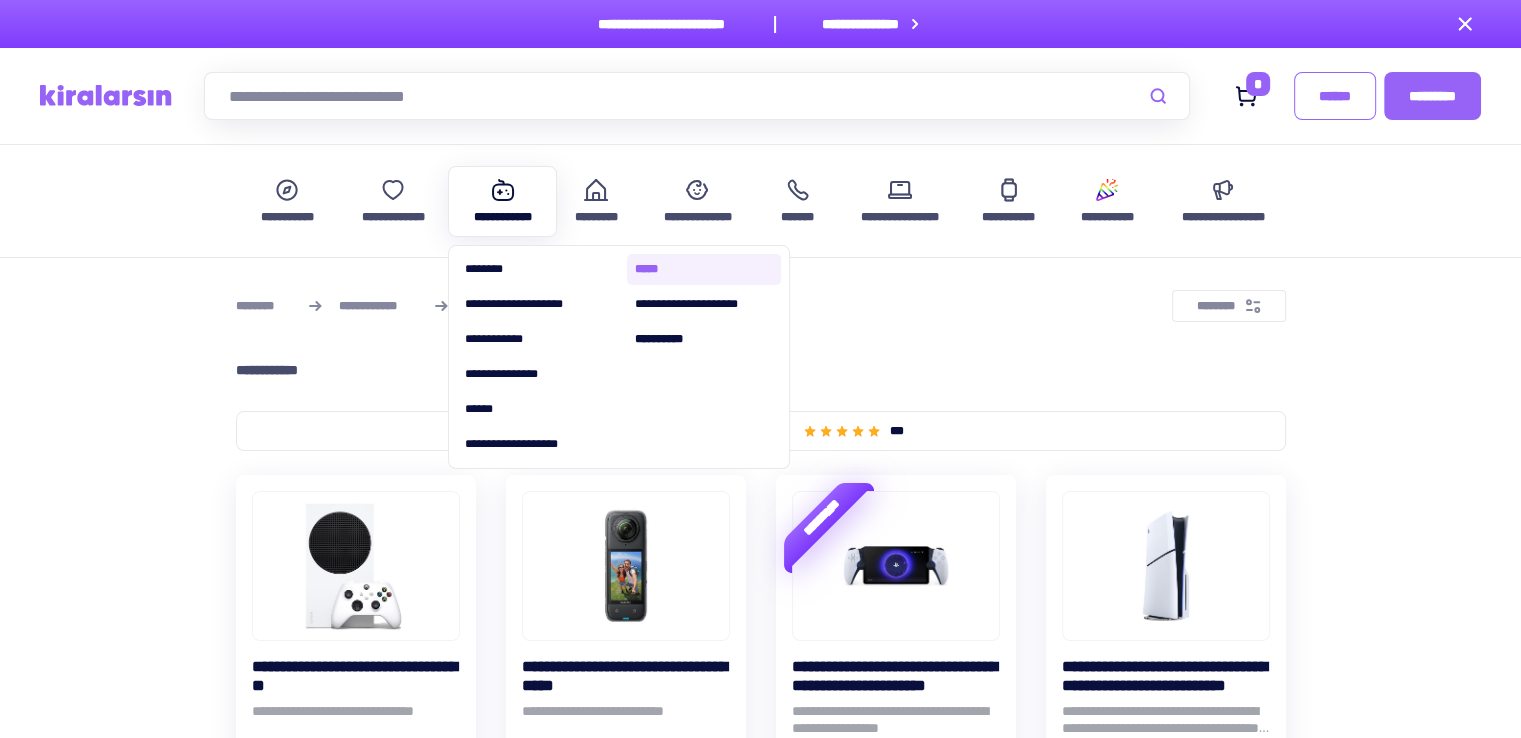 click on "*****" at bounding box center (704, 269) 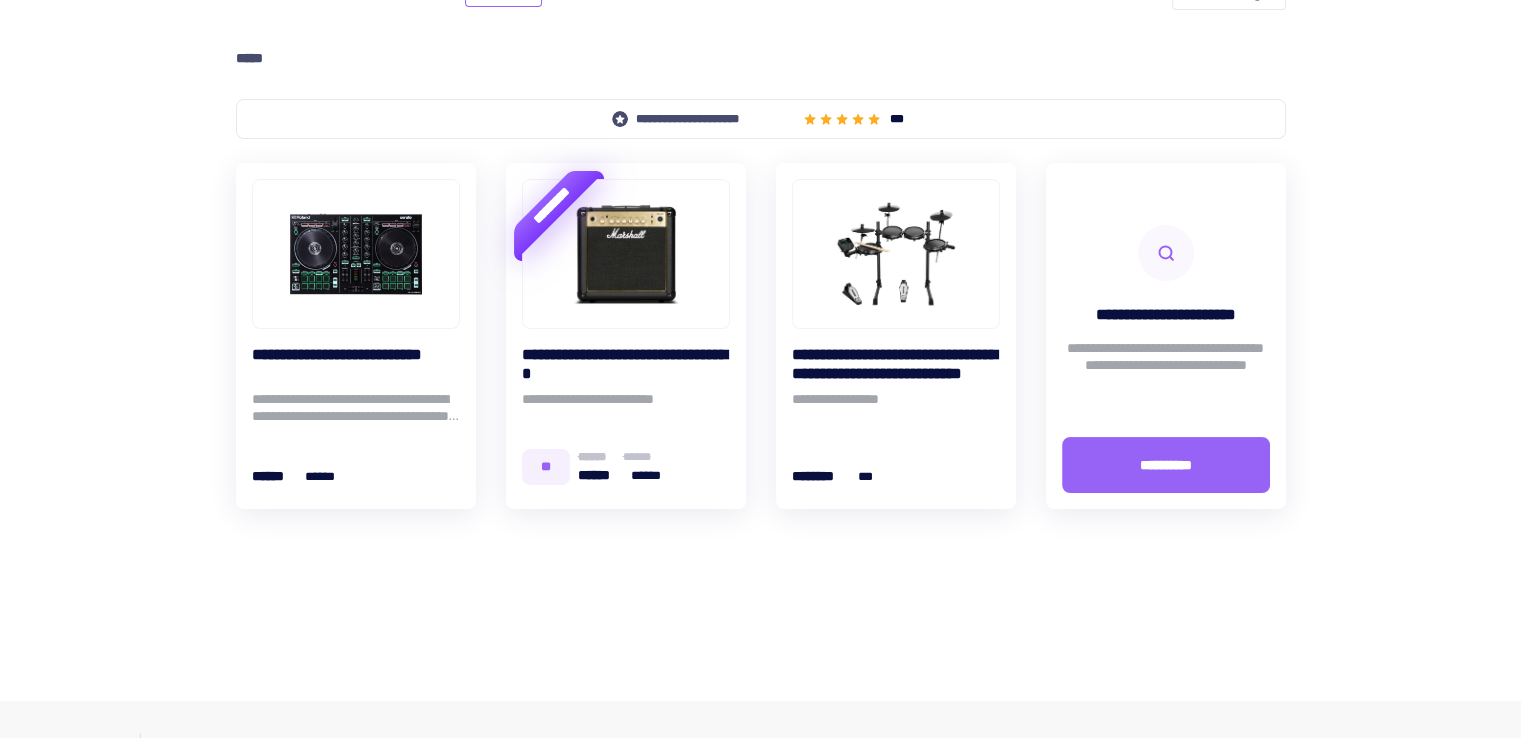 scroll, scrollTop: 100, scrollLeft: 0, axis: vertical 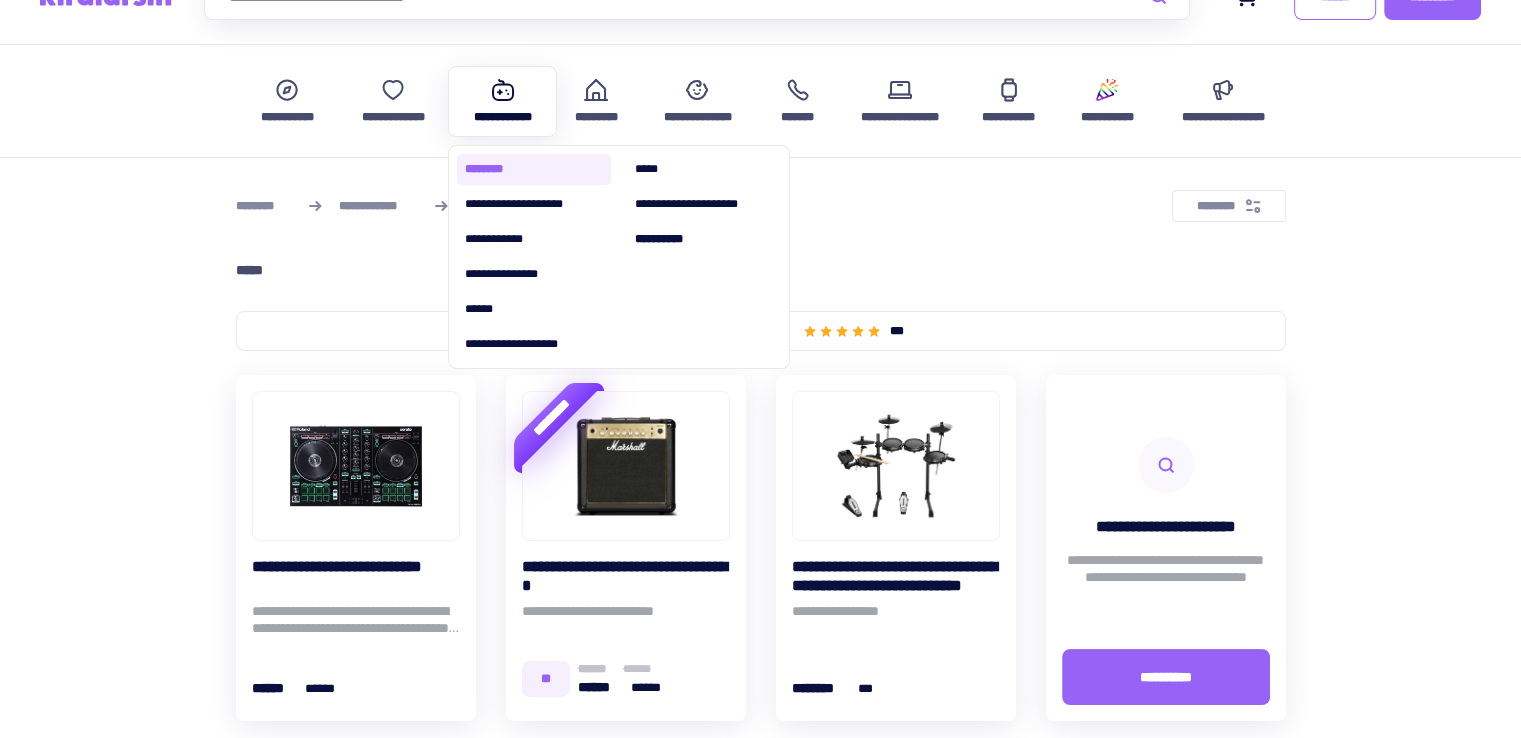 click on "********" at bounding box center [534, 169] 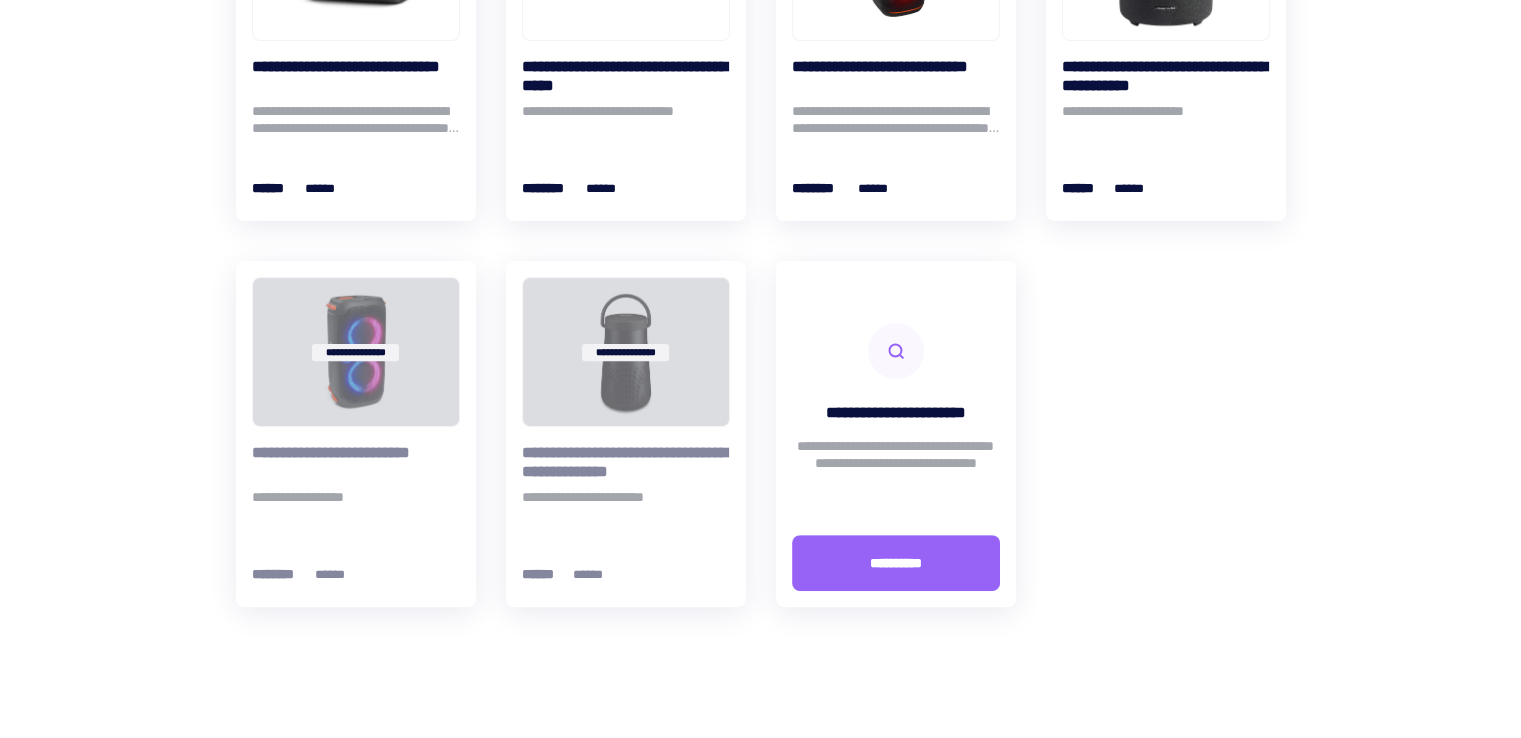 scroll, scrollTop: 400, scrollLeft: 0, axis: vertical 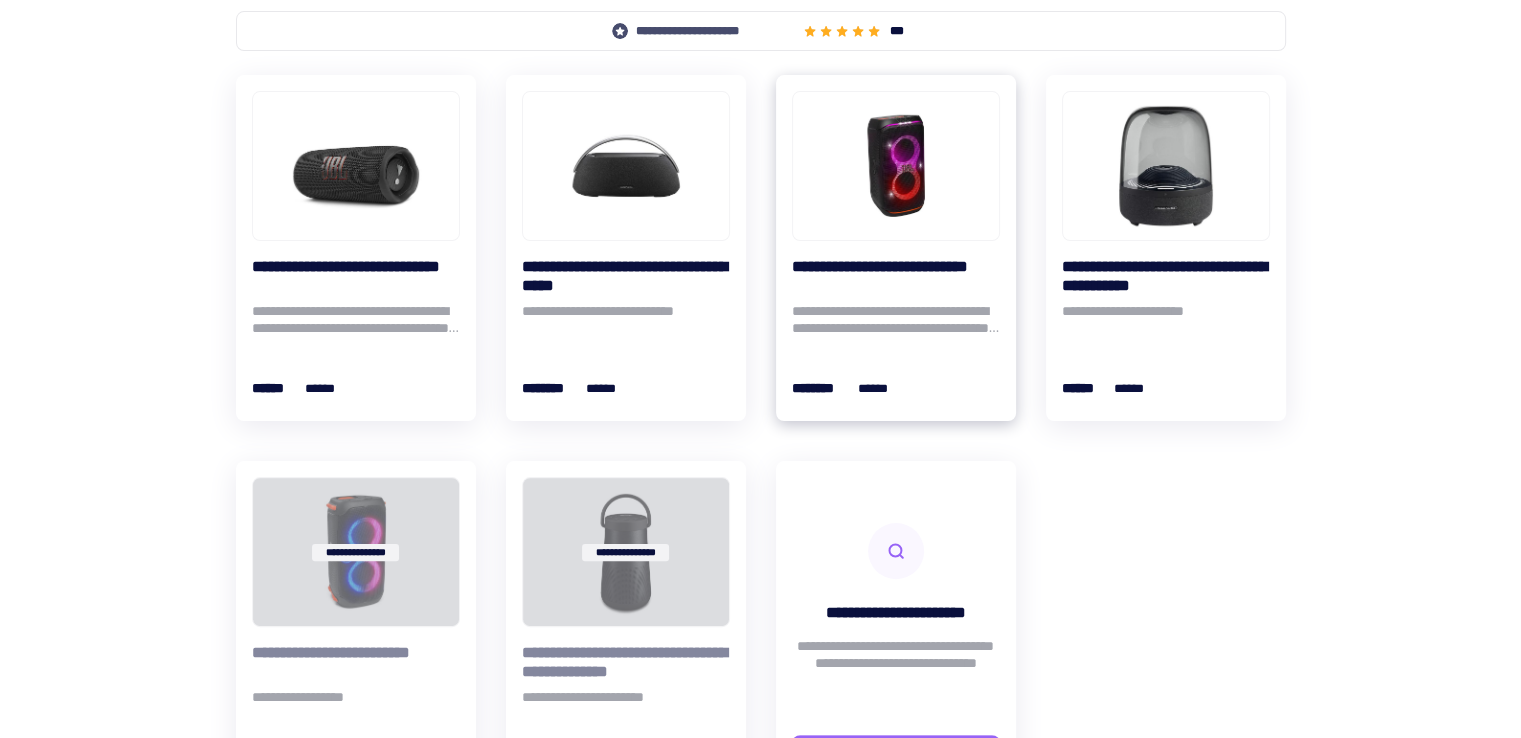 drag, startPoint x: 852, startPoint y: 186, endPoint x: 839, endPoint y: 169, distance: 21.400934 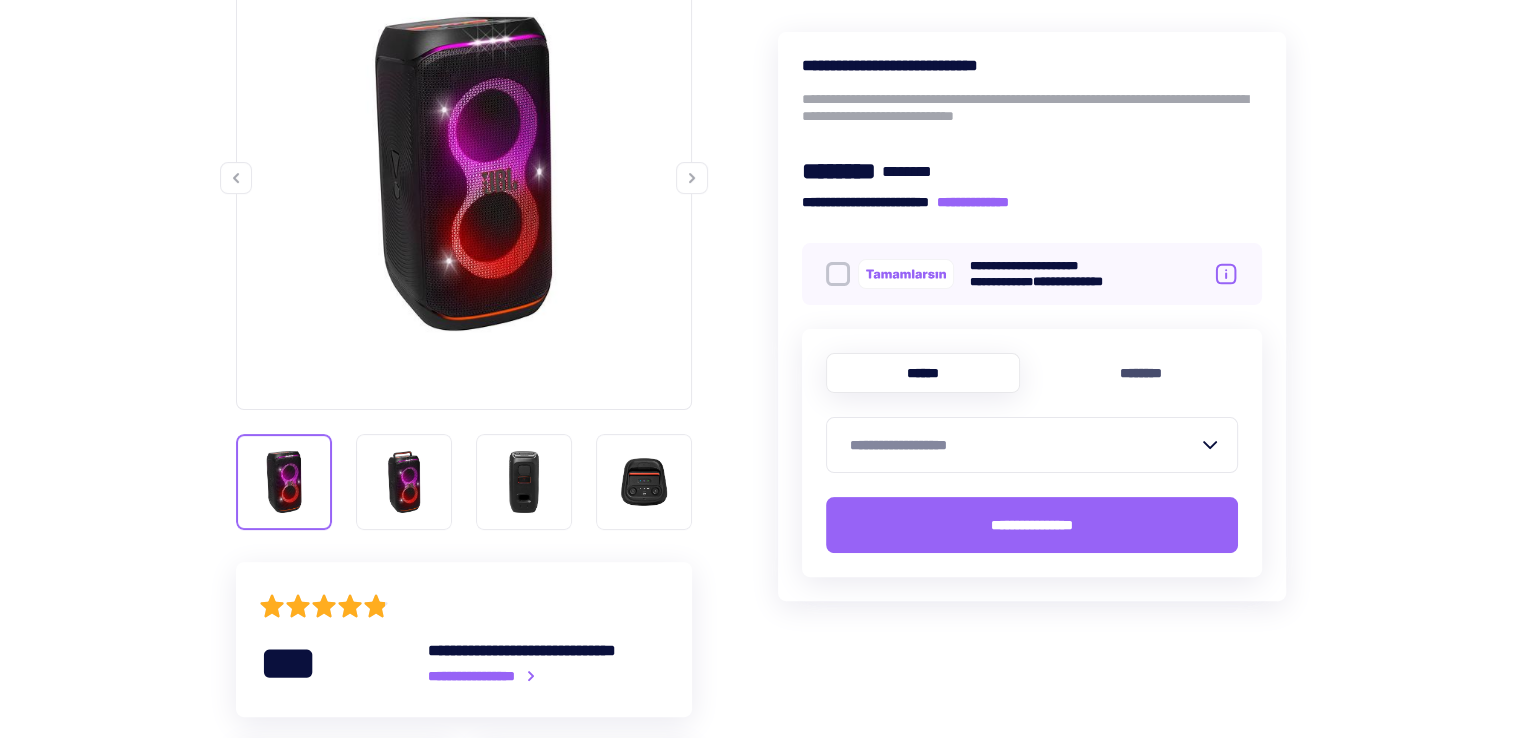 scroll, scrollTop: 0, scrollLeft: 0, axis: both 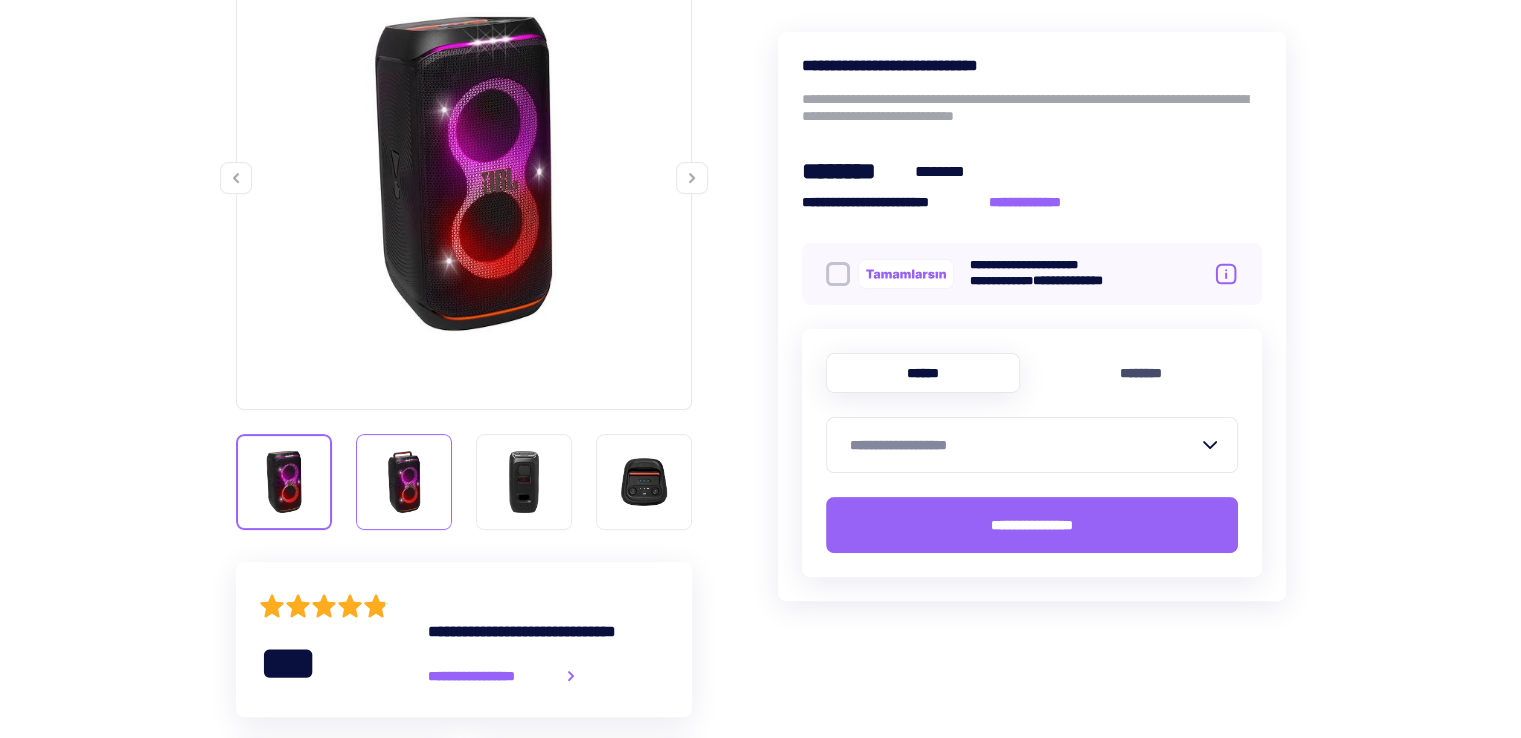 click at bounding box center (404, 482) 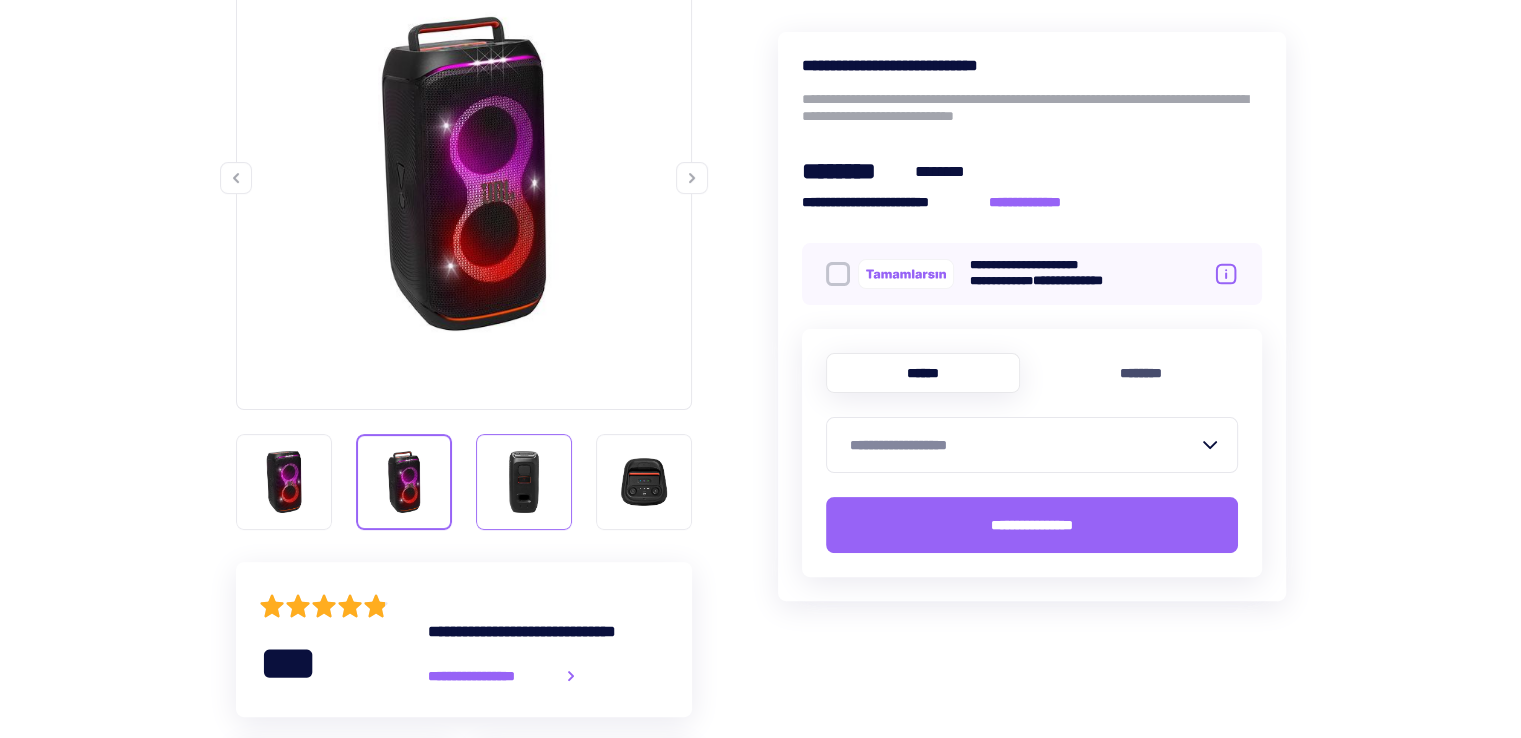 click at bounding box center (524, 482) 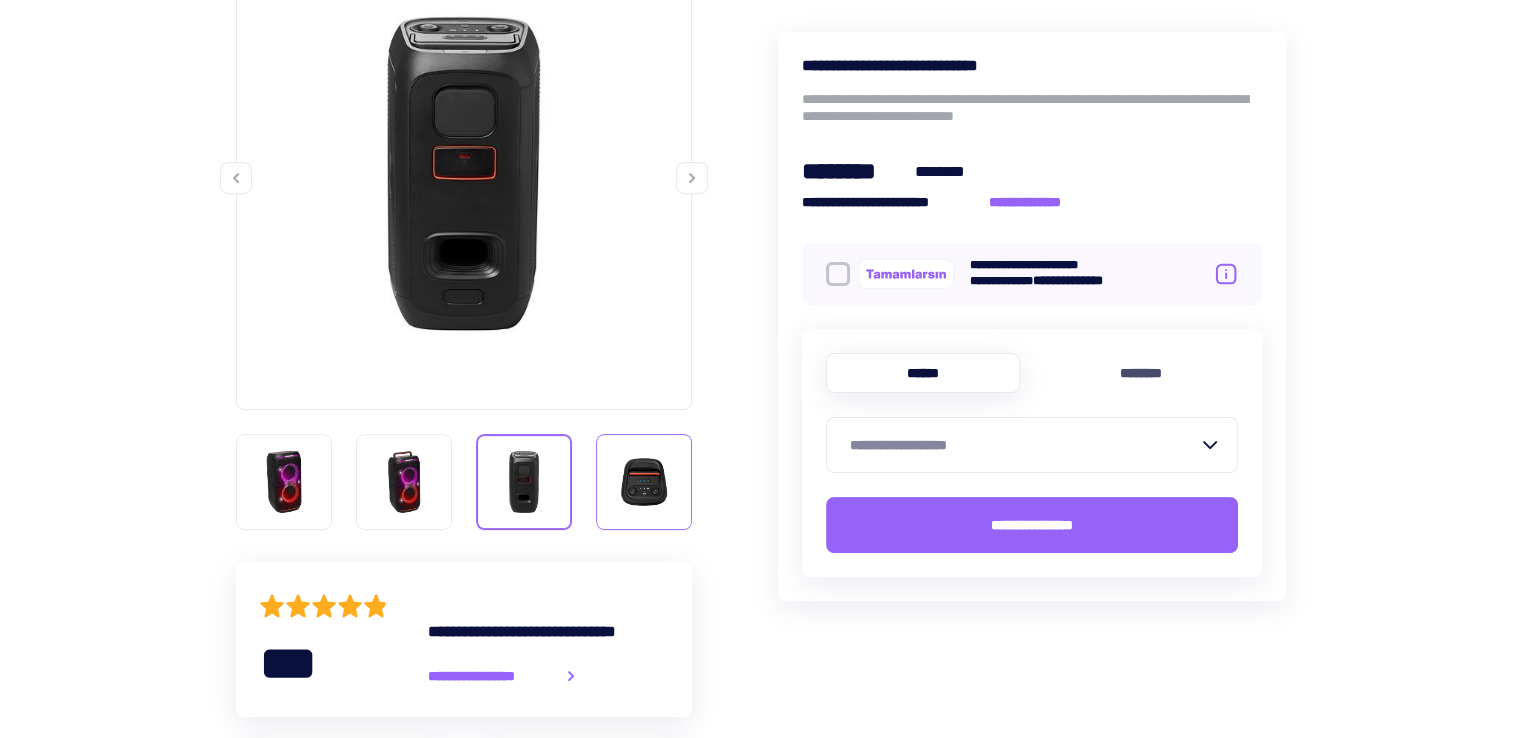 click at bounding box center (644, 482) 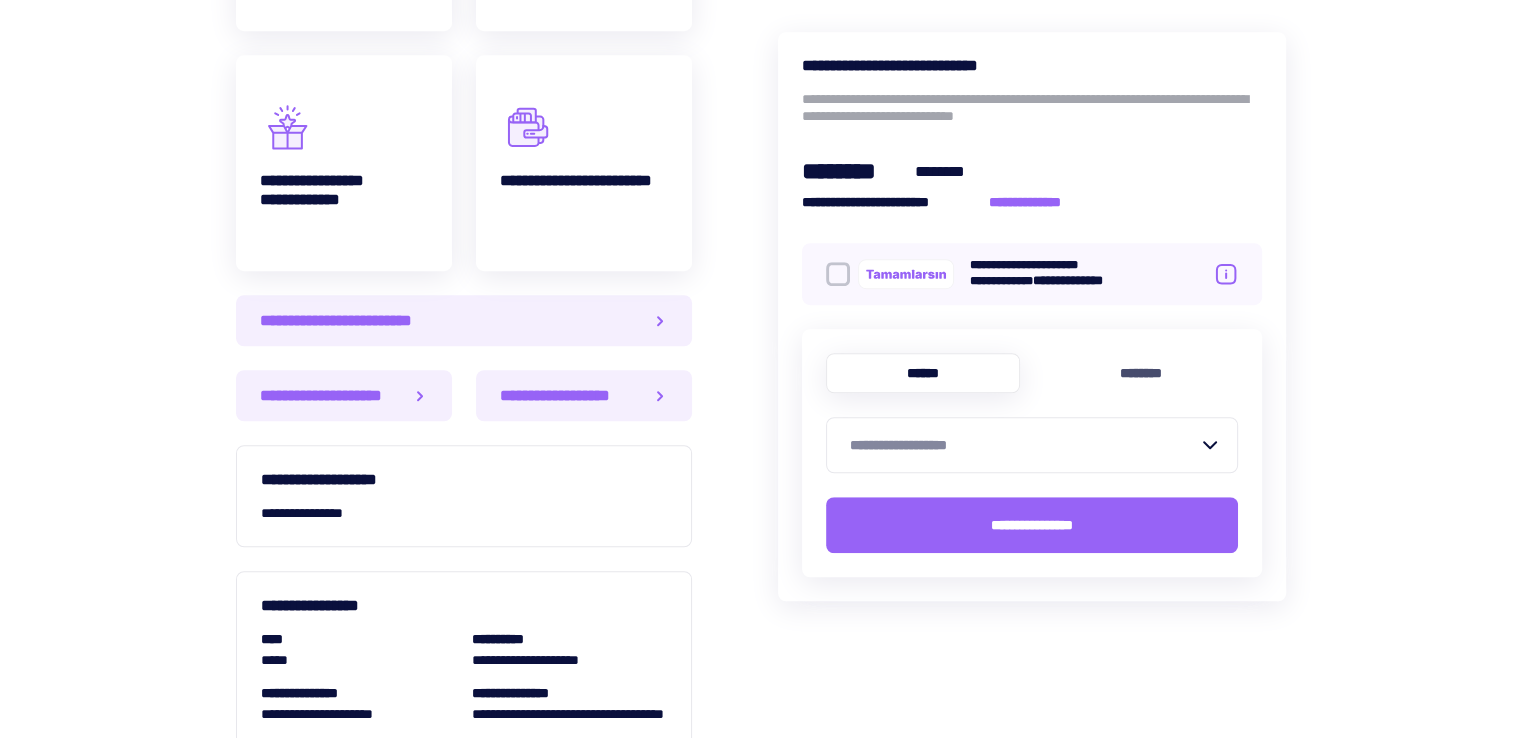 scroll, scrollTop: 1200, scrollLeft: 0, axis: vertical 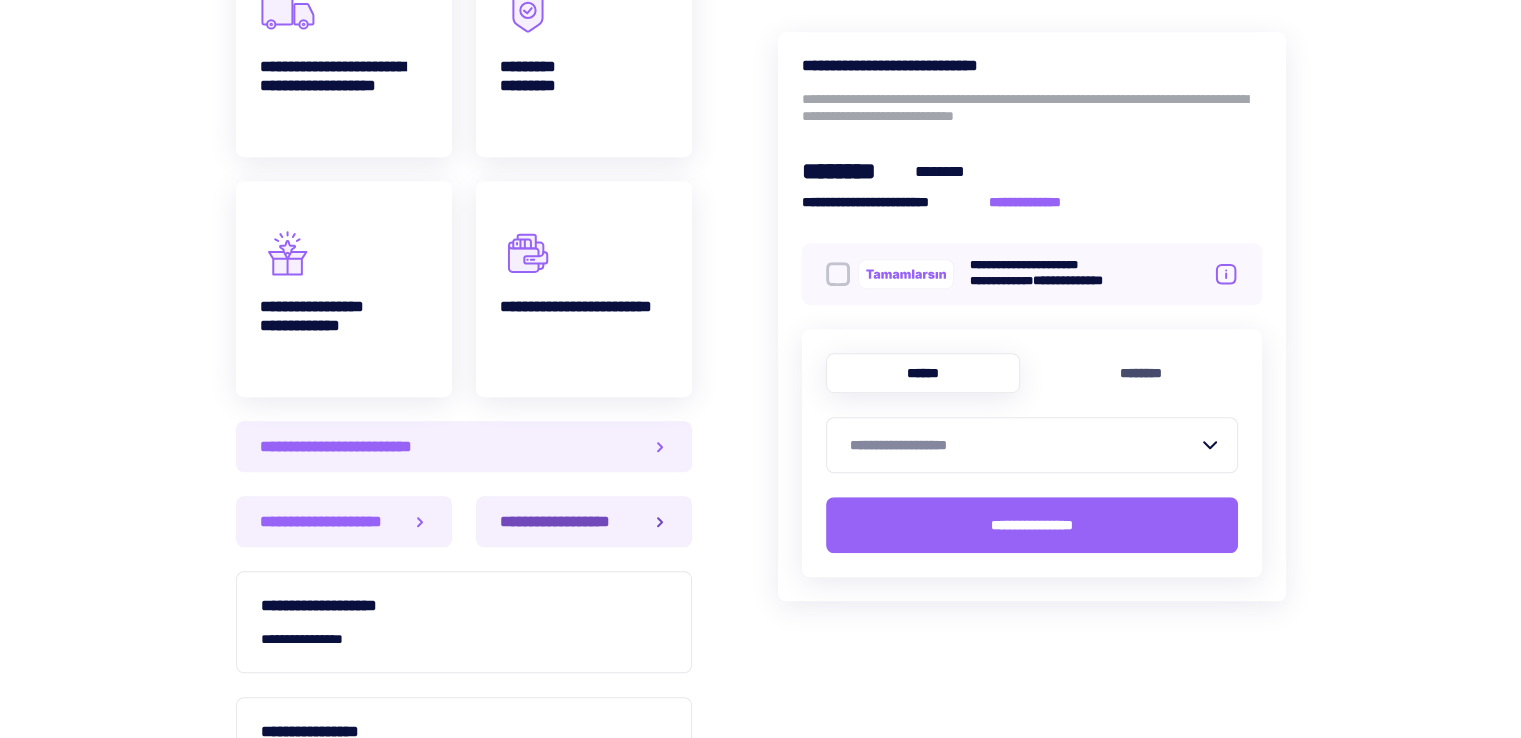 click on "**********" at bounding box center (584, 521) 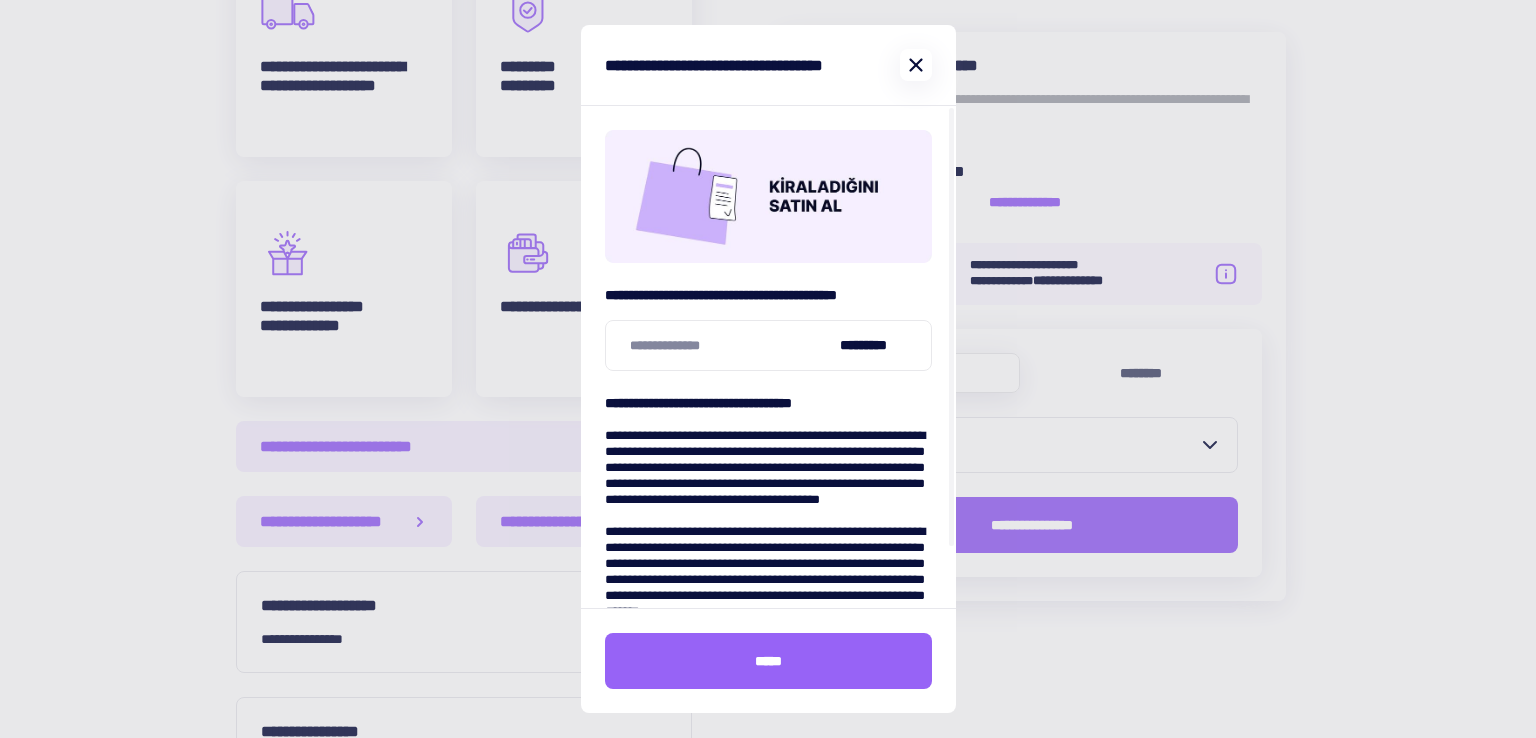 click 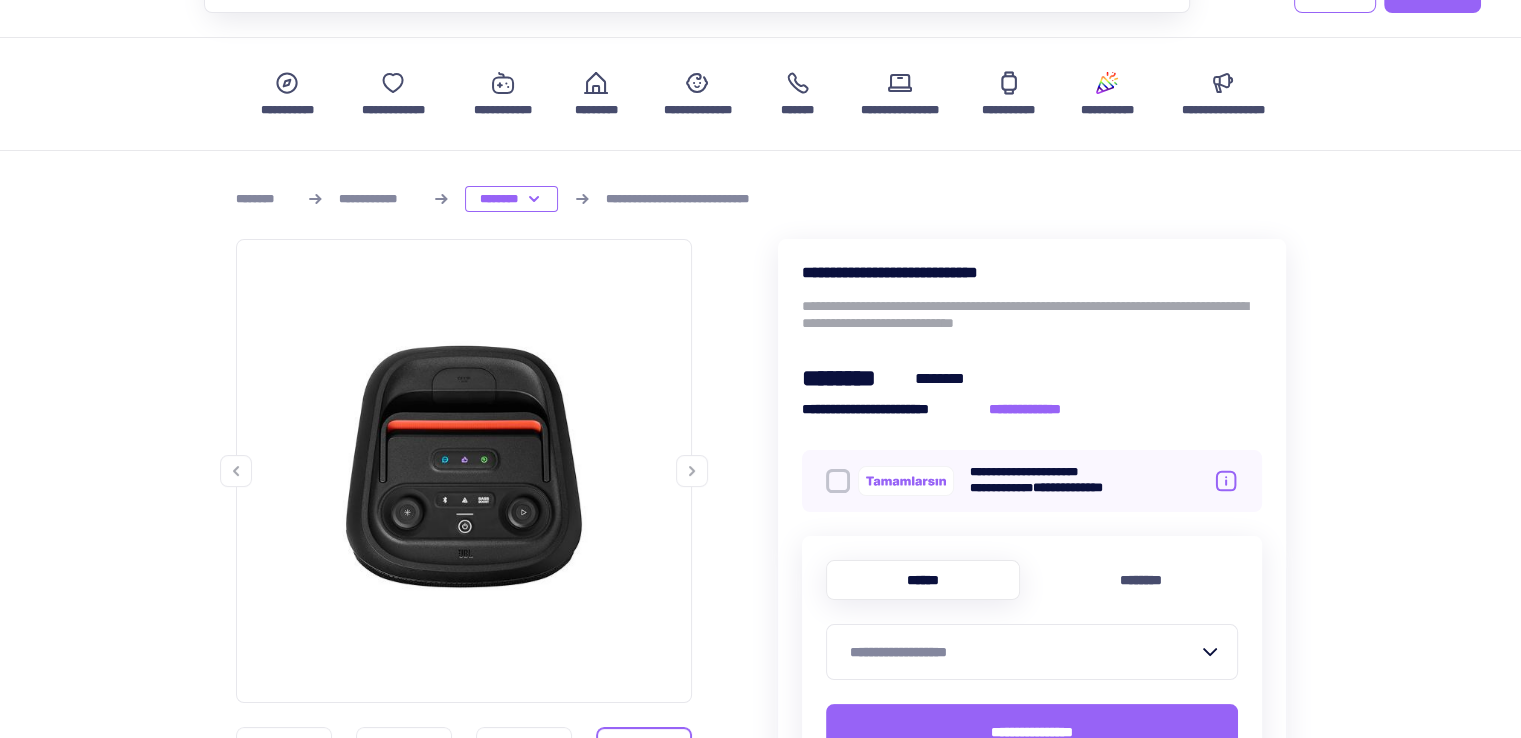 scroll, scrollTop: 100, scrollLeft: 0, axis: vertical 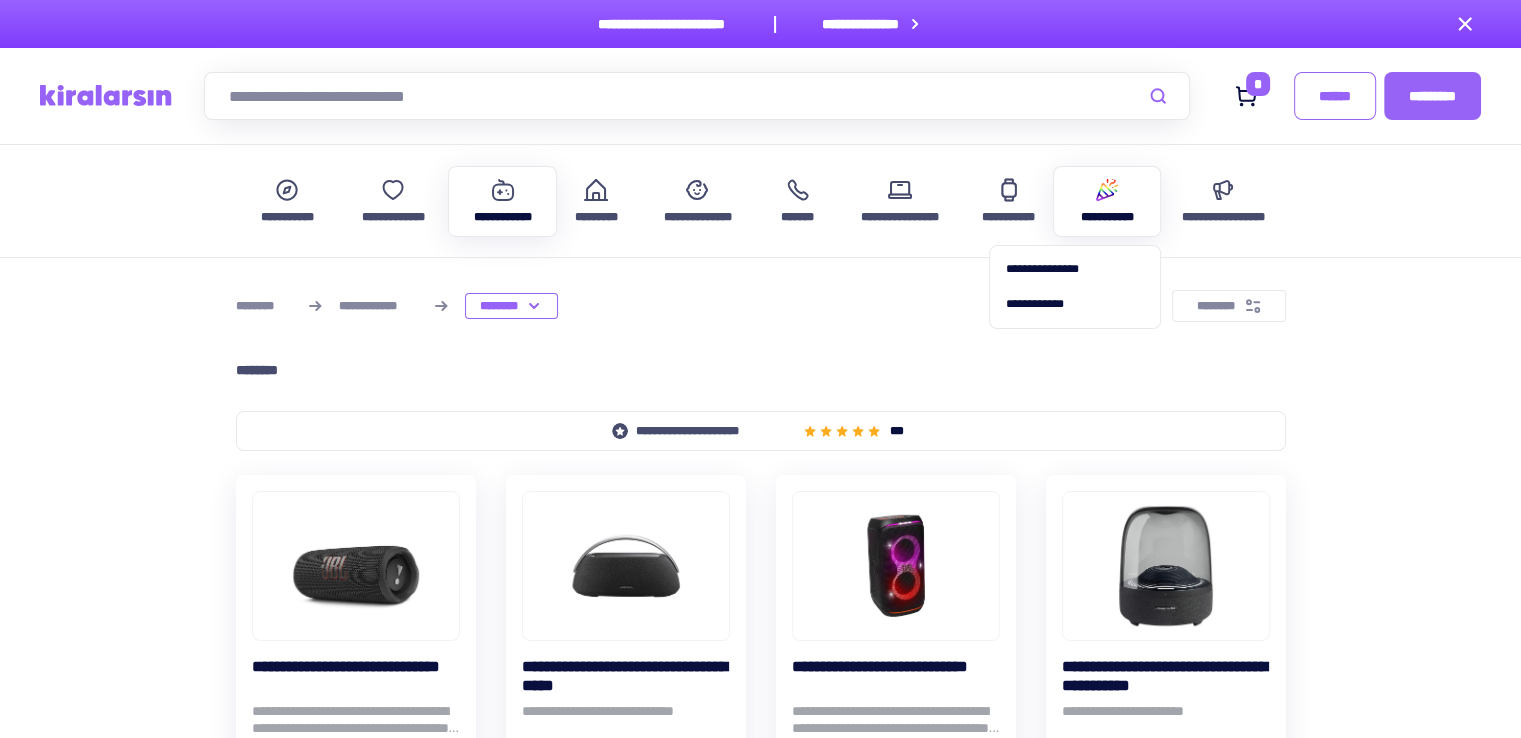 click at bounding box center (1107, 190) 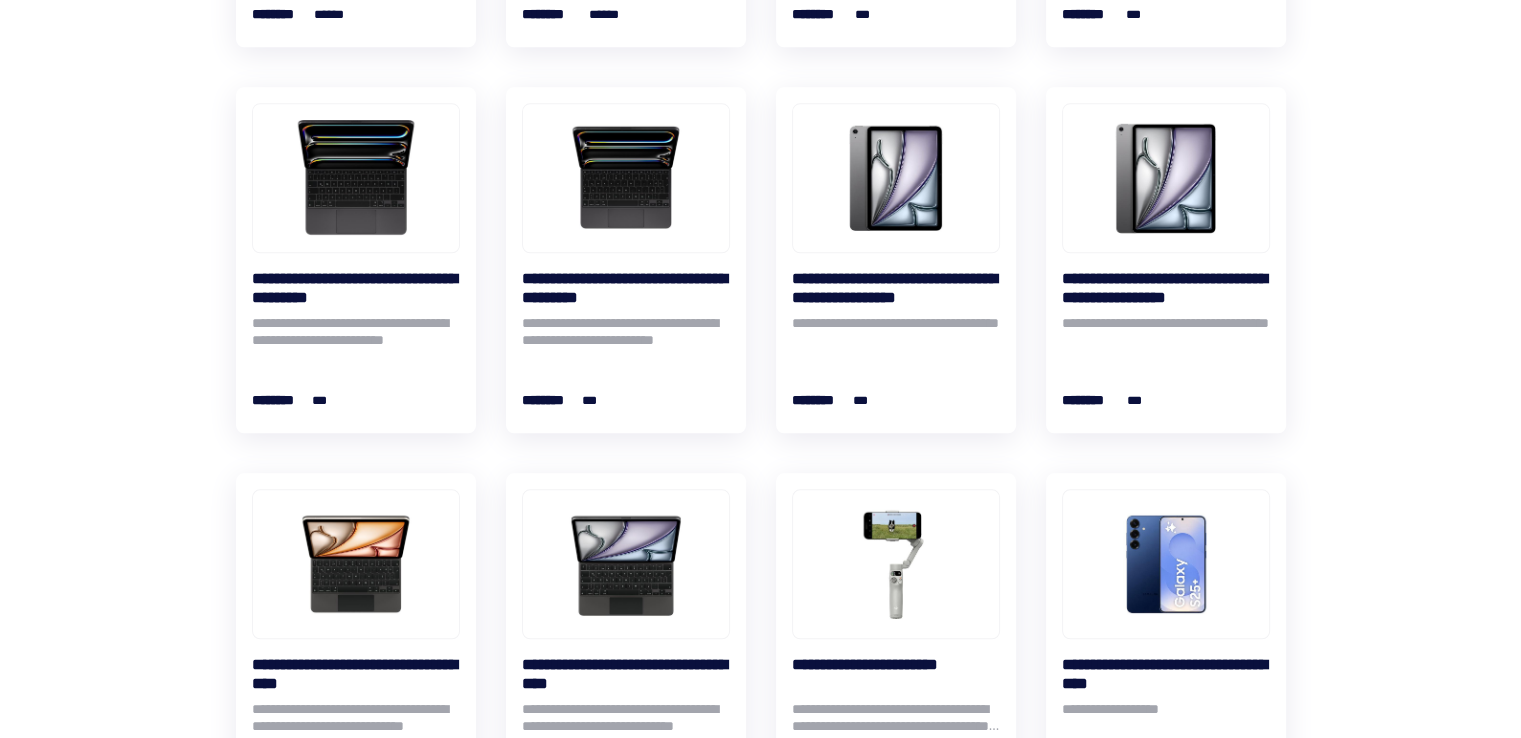 scroll, scrollTop: 2100, scrollLeft: 0, axis: vertical 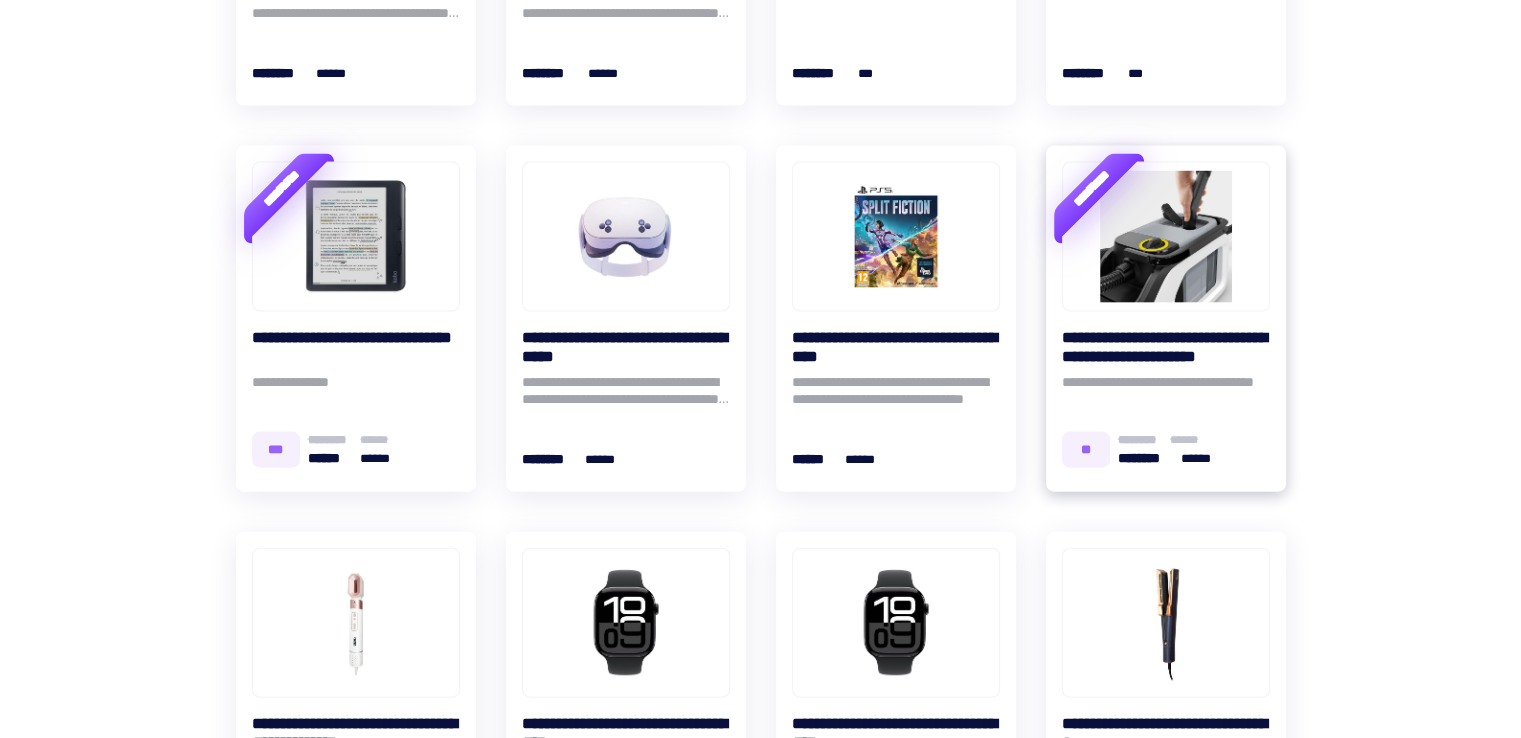 click at bounding box center [1166, 237] 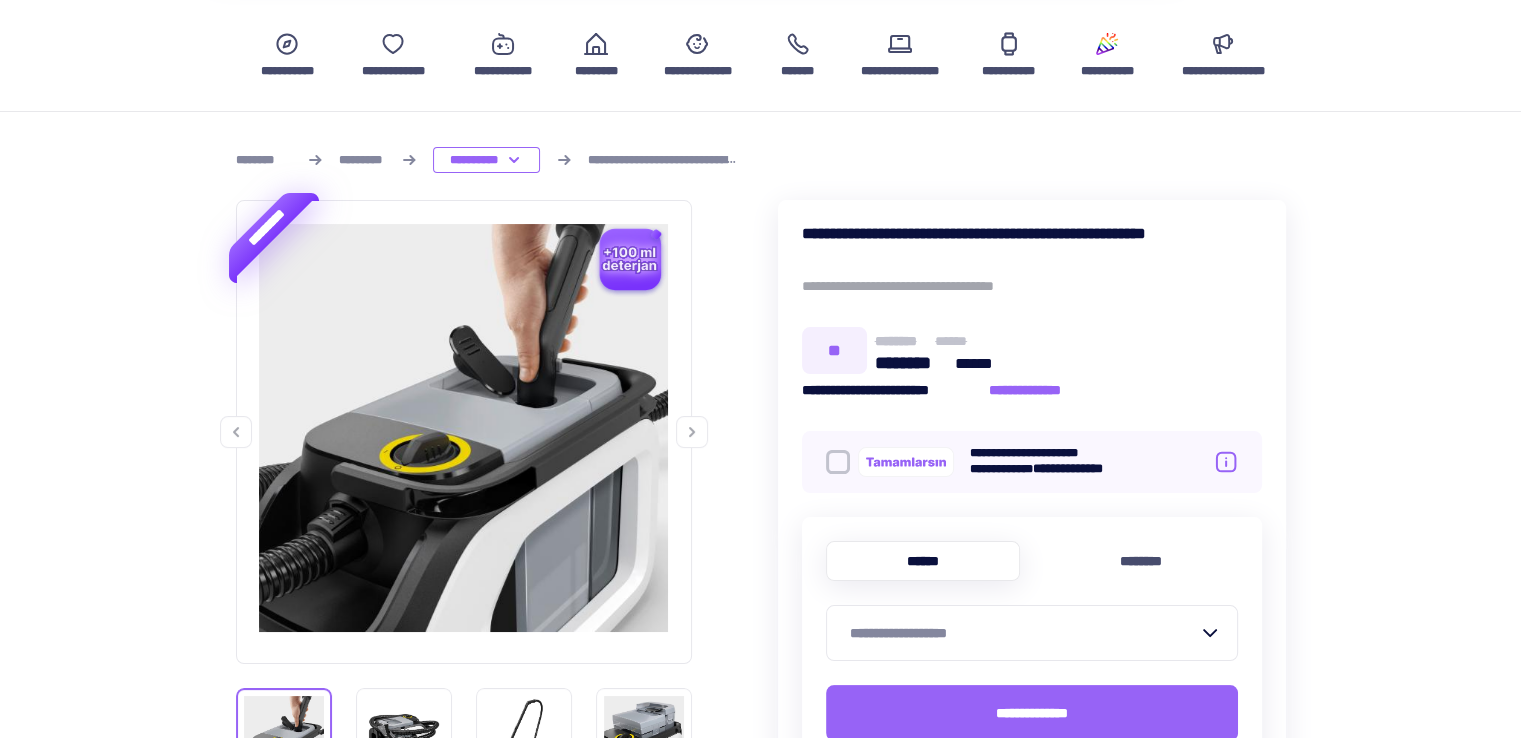 scroll, scrollTop: 300, scrollLeft: 0, axis: vertical 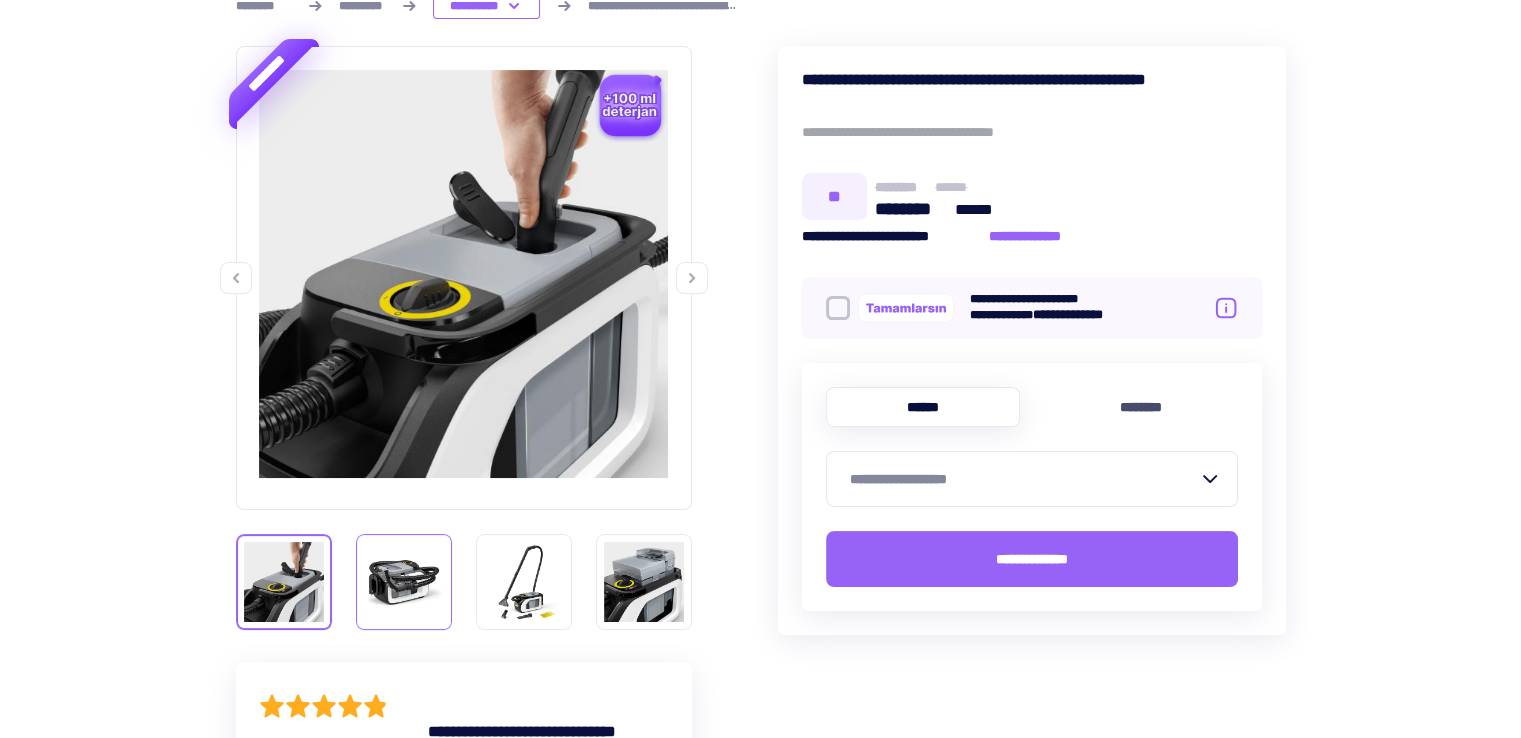 click at bounding box center (404, 582) 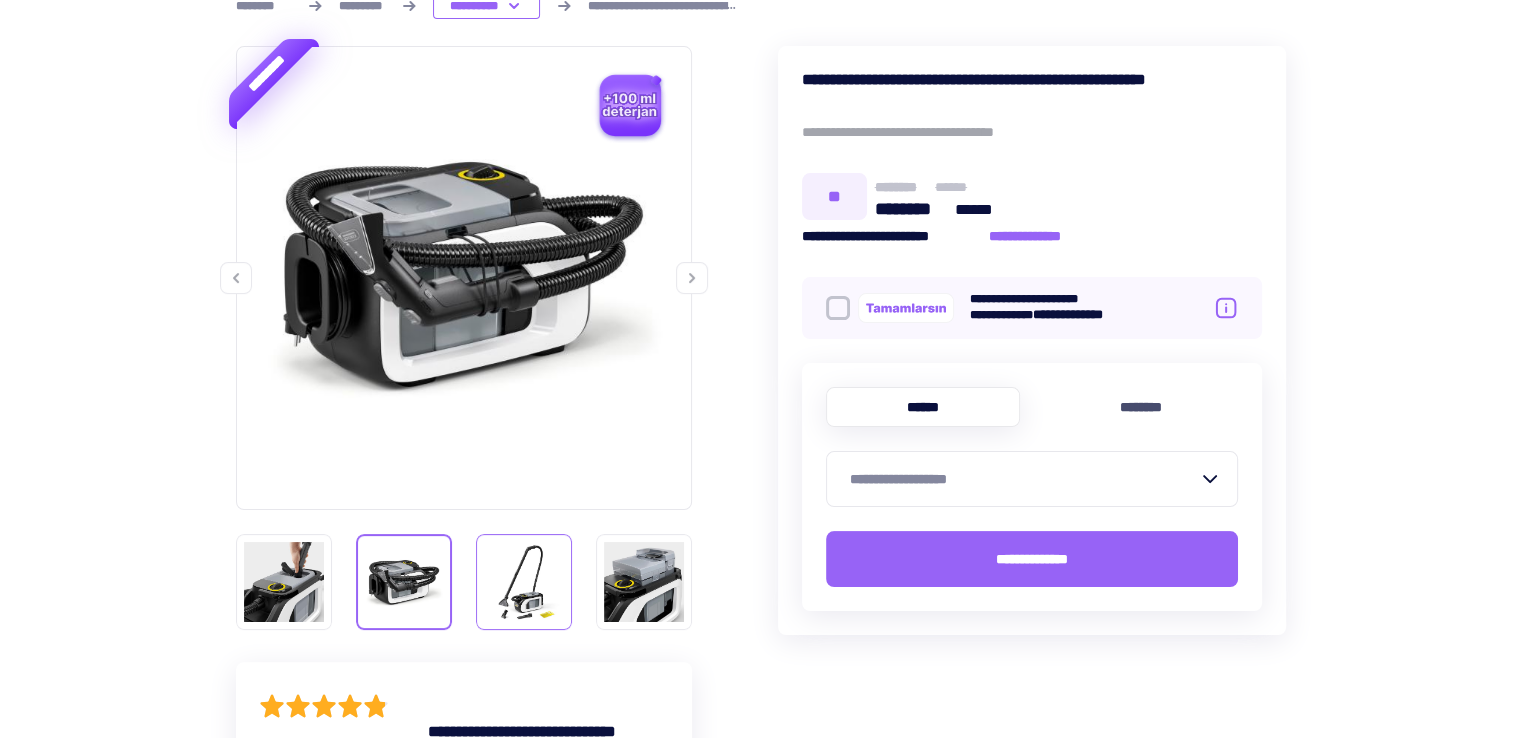 click at bounding box center [524, 582] 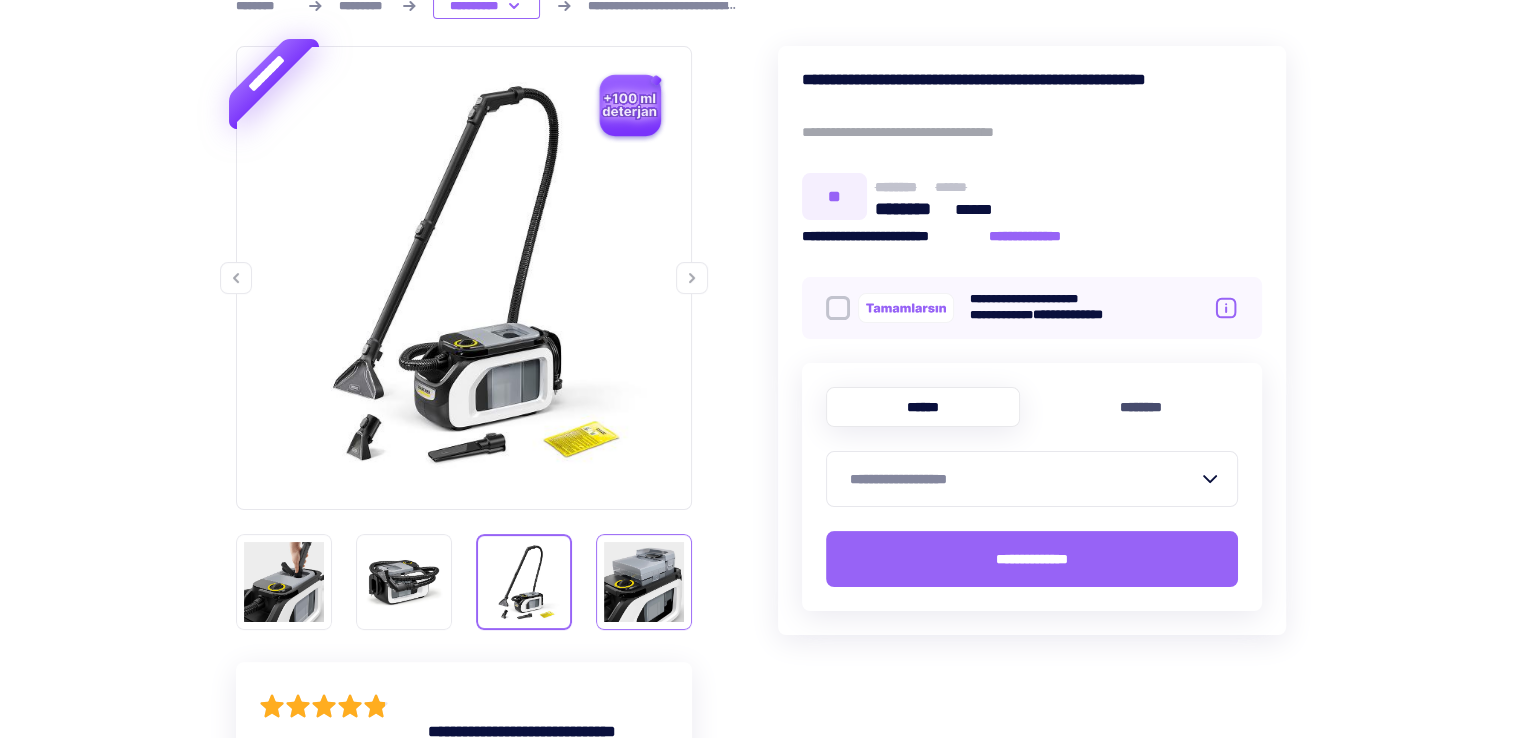 click at bounding box center [644, 582] 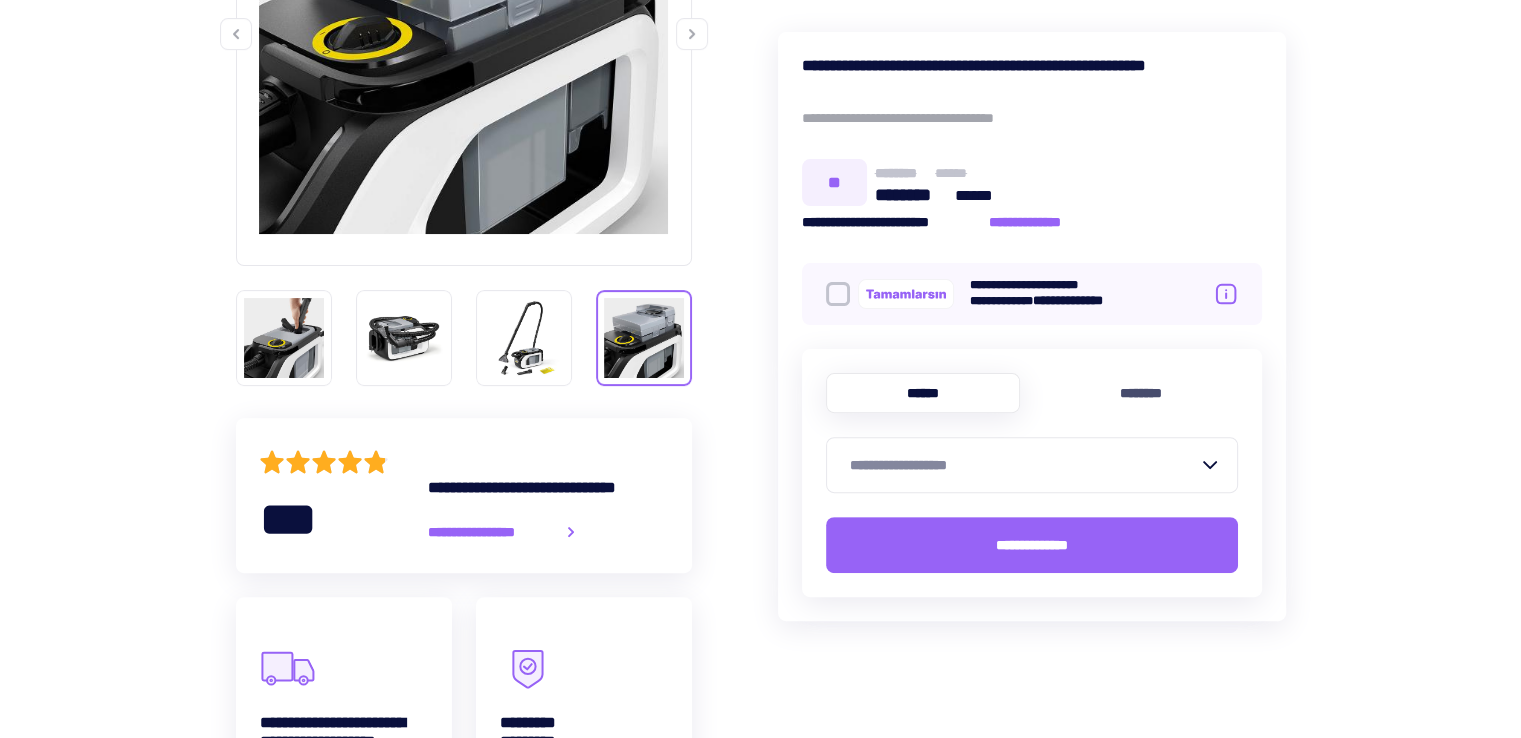 scroll, scrollTop: 800, scrollLeft: 0, axis: vertical 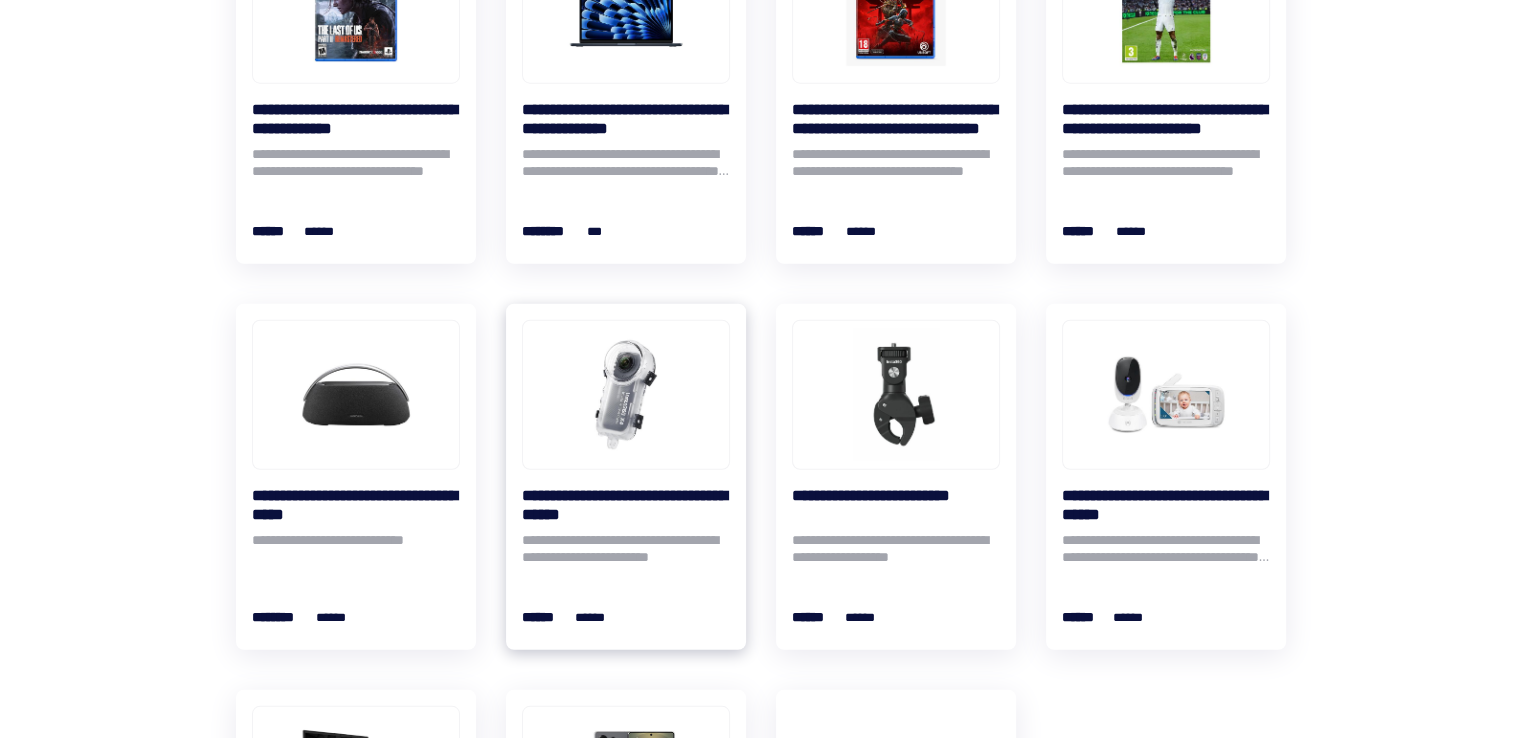 click at bounding box center (626, 395) 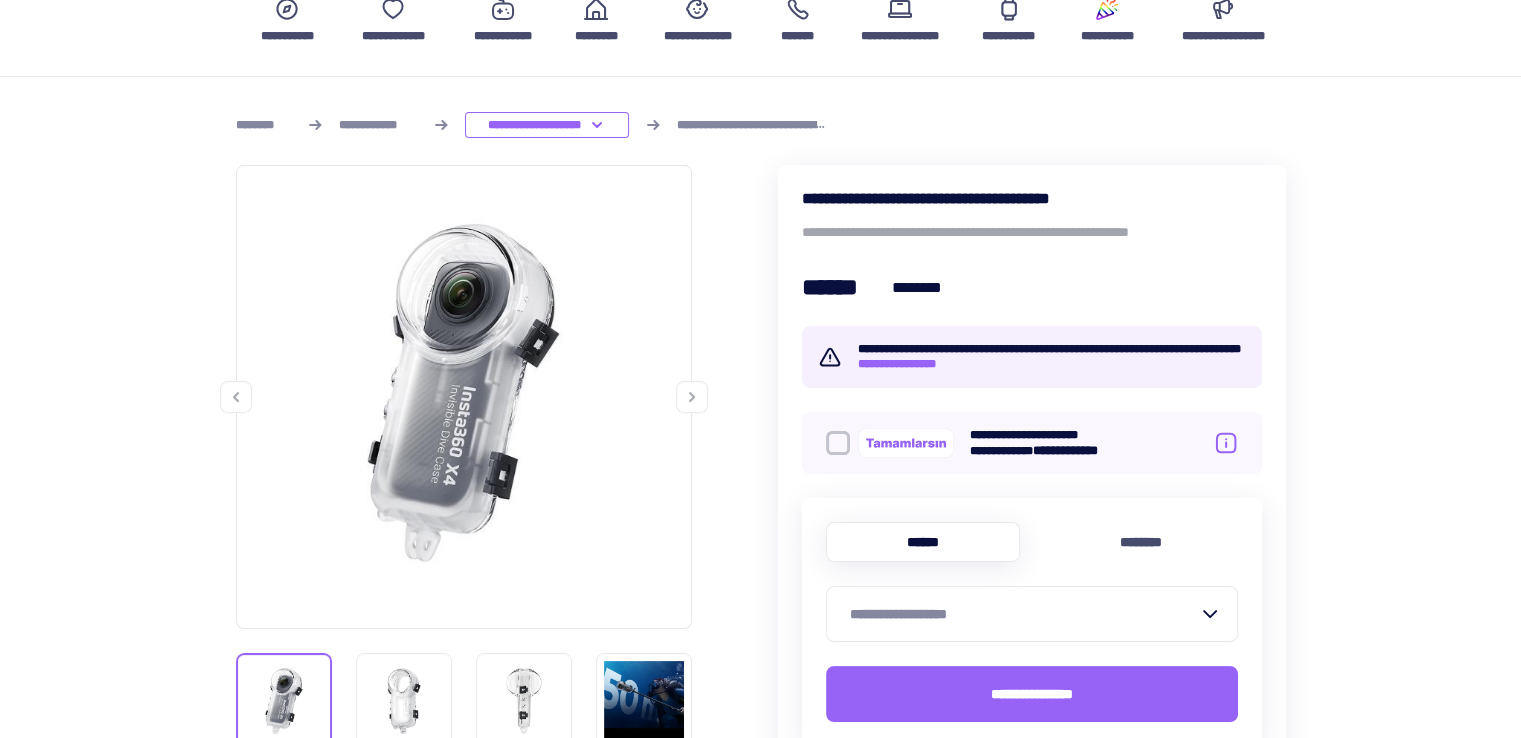 scroll, scrollTop: 200, scrollLeft: 0, axis: vertical 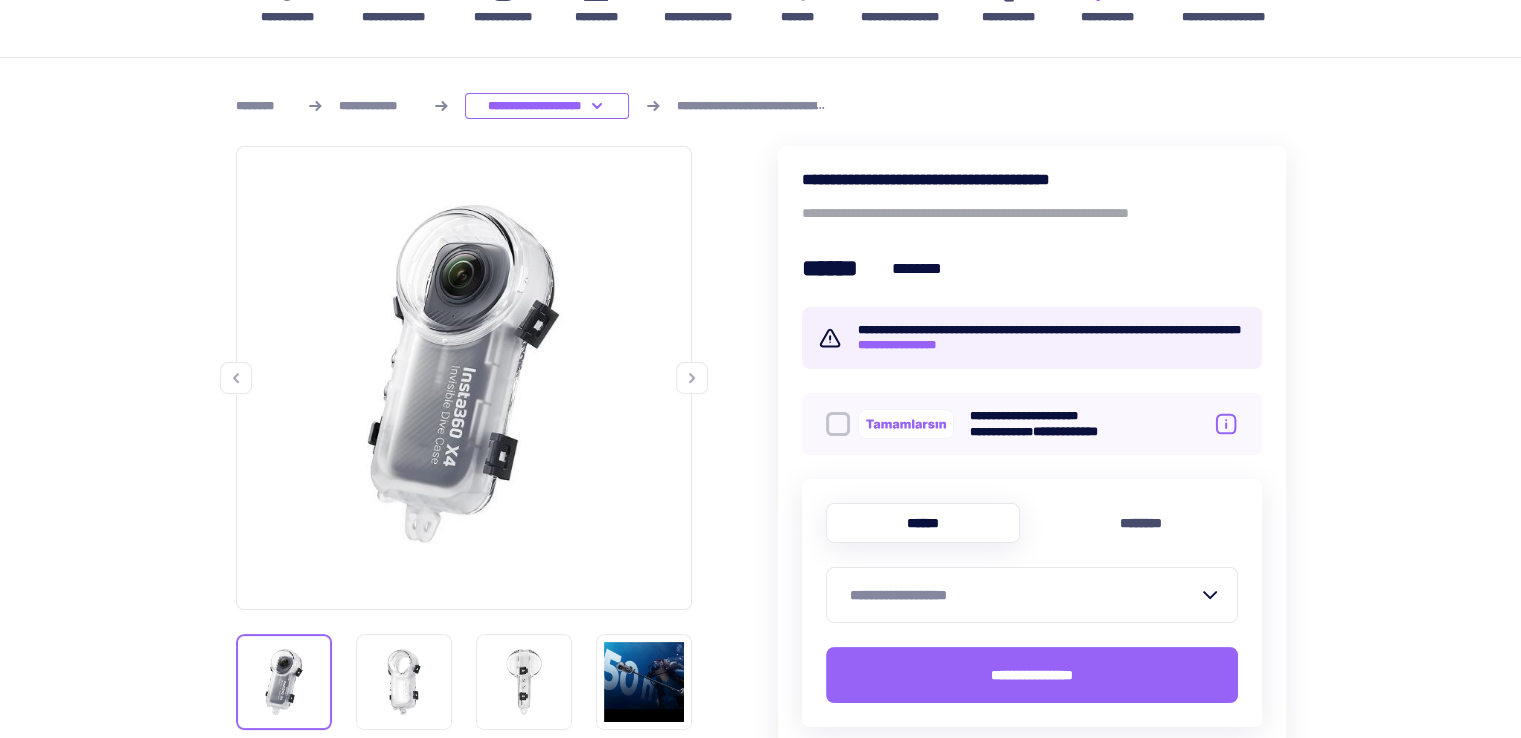 click at bounding box center [692, 378] 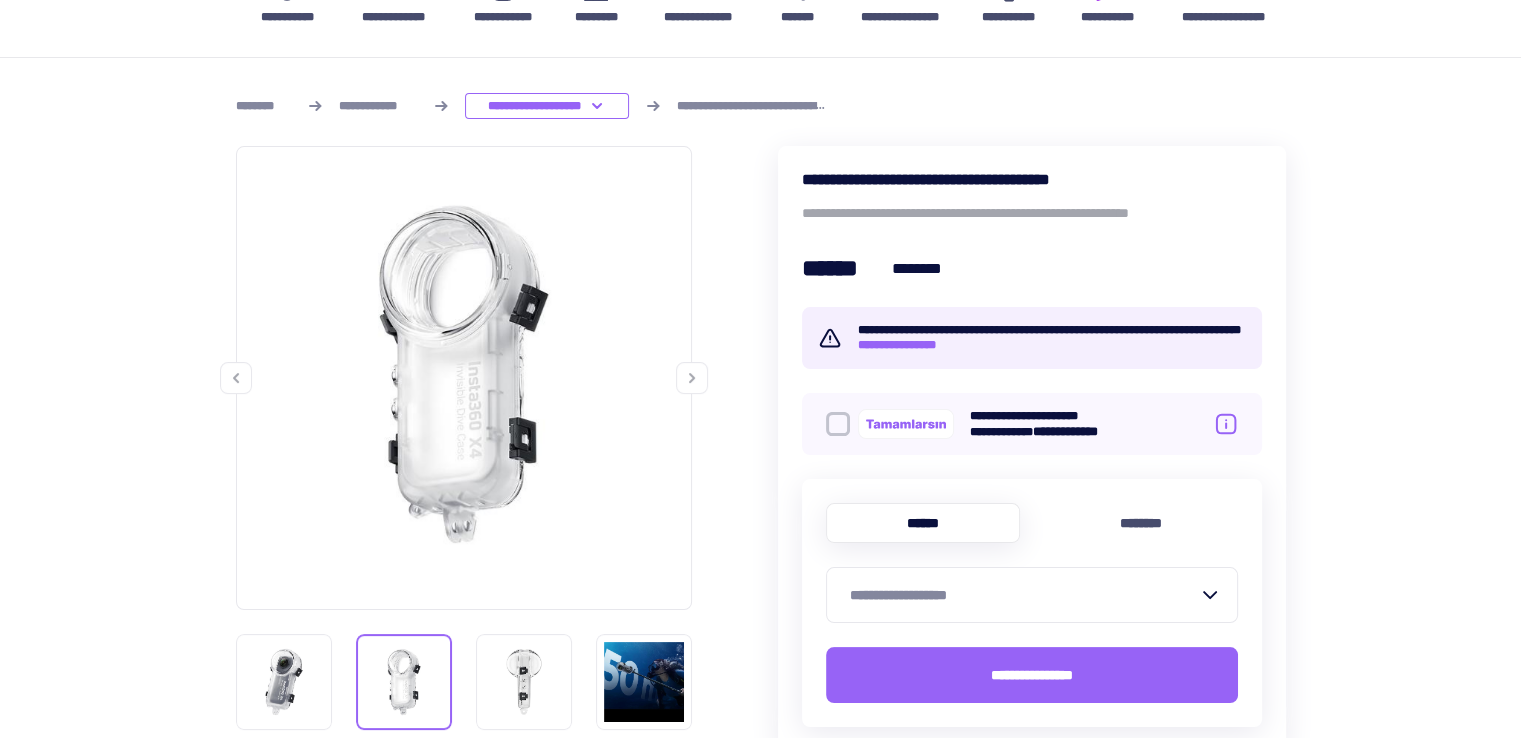click at bounding box center [692, 378] 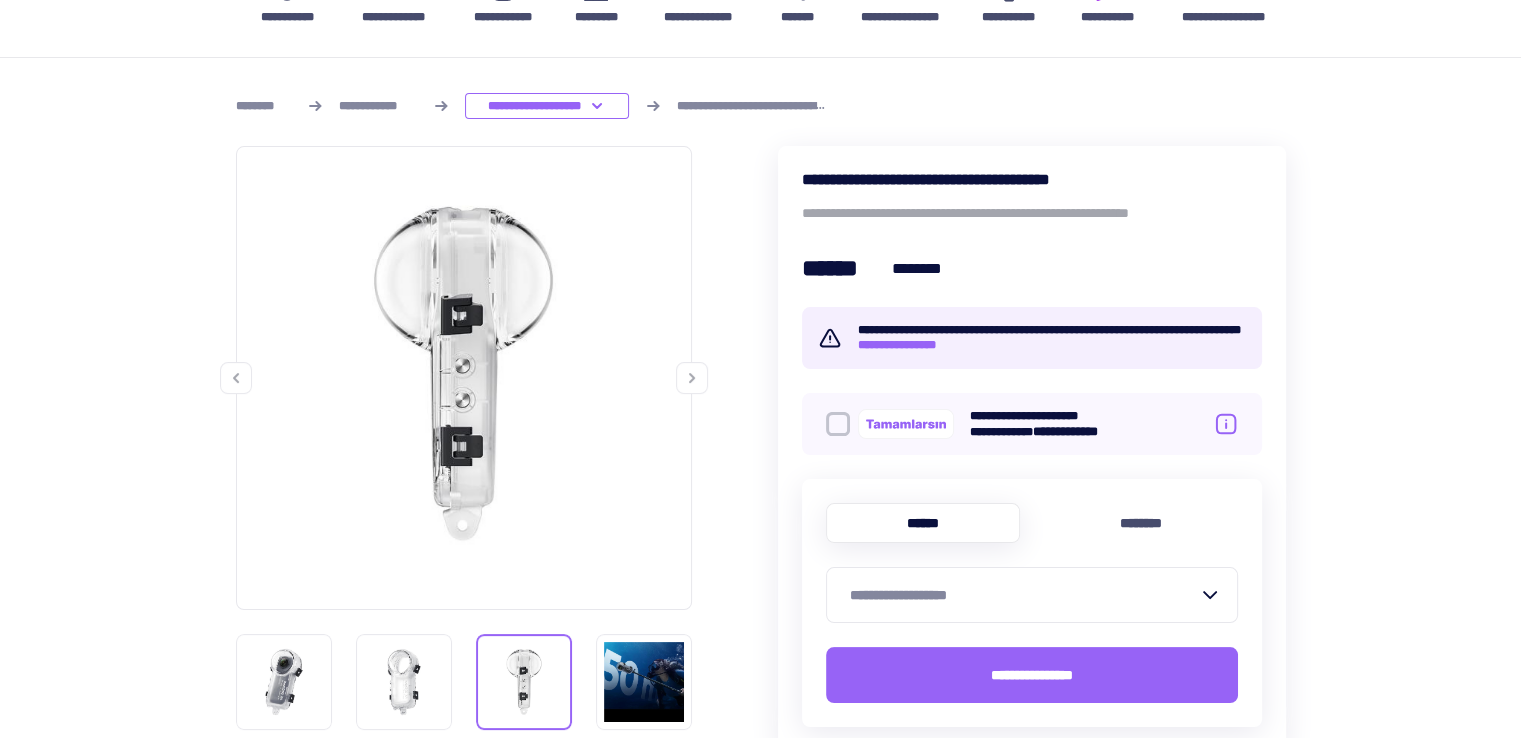 click at bounding box center (692, 378) 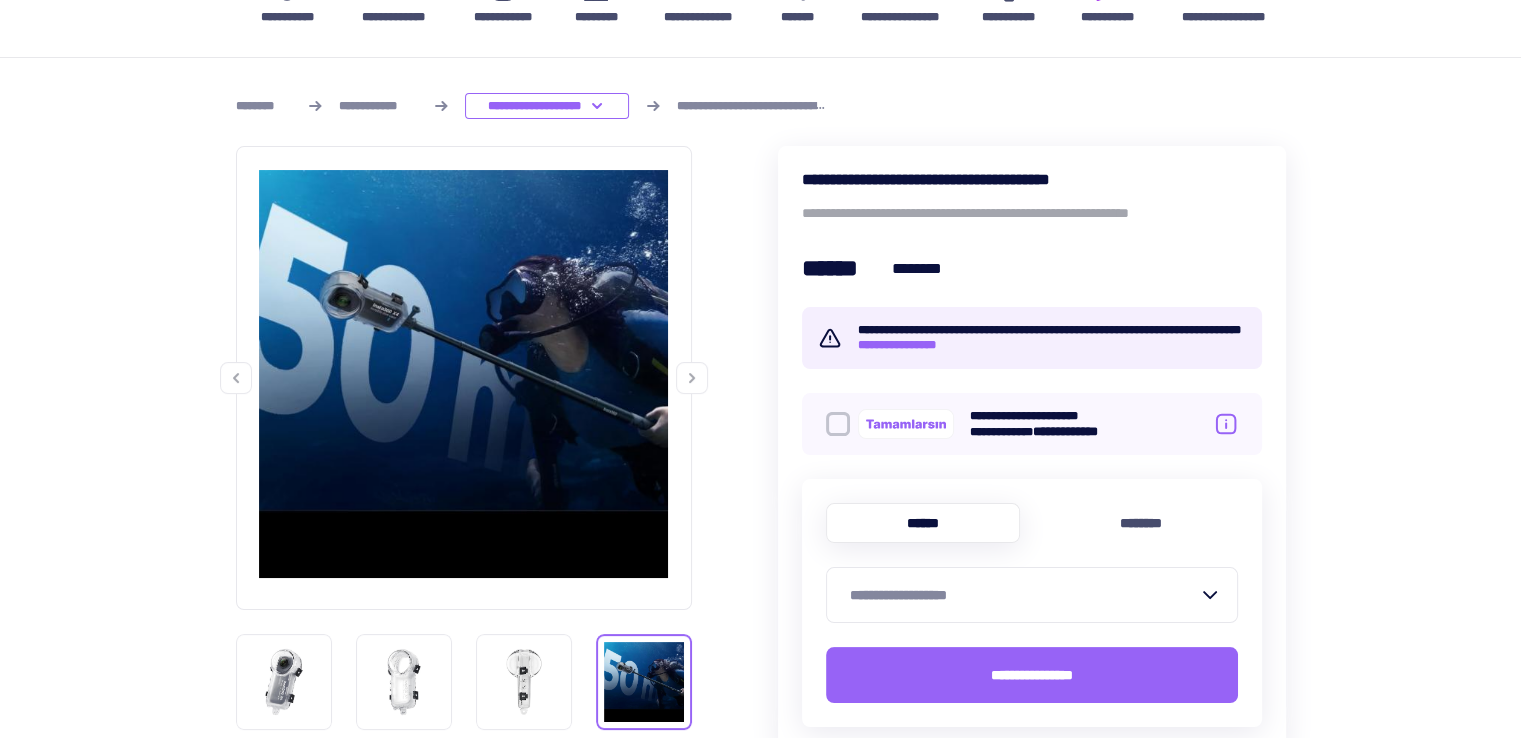 click at bounding box center (692, 378) 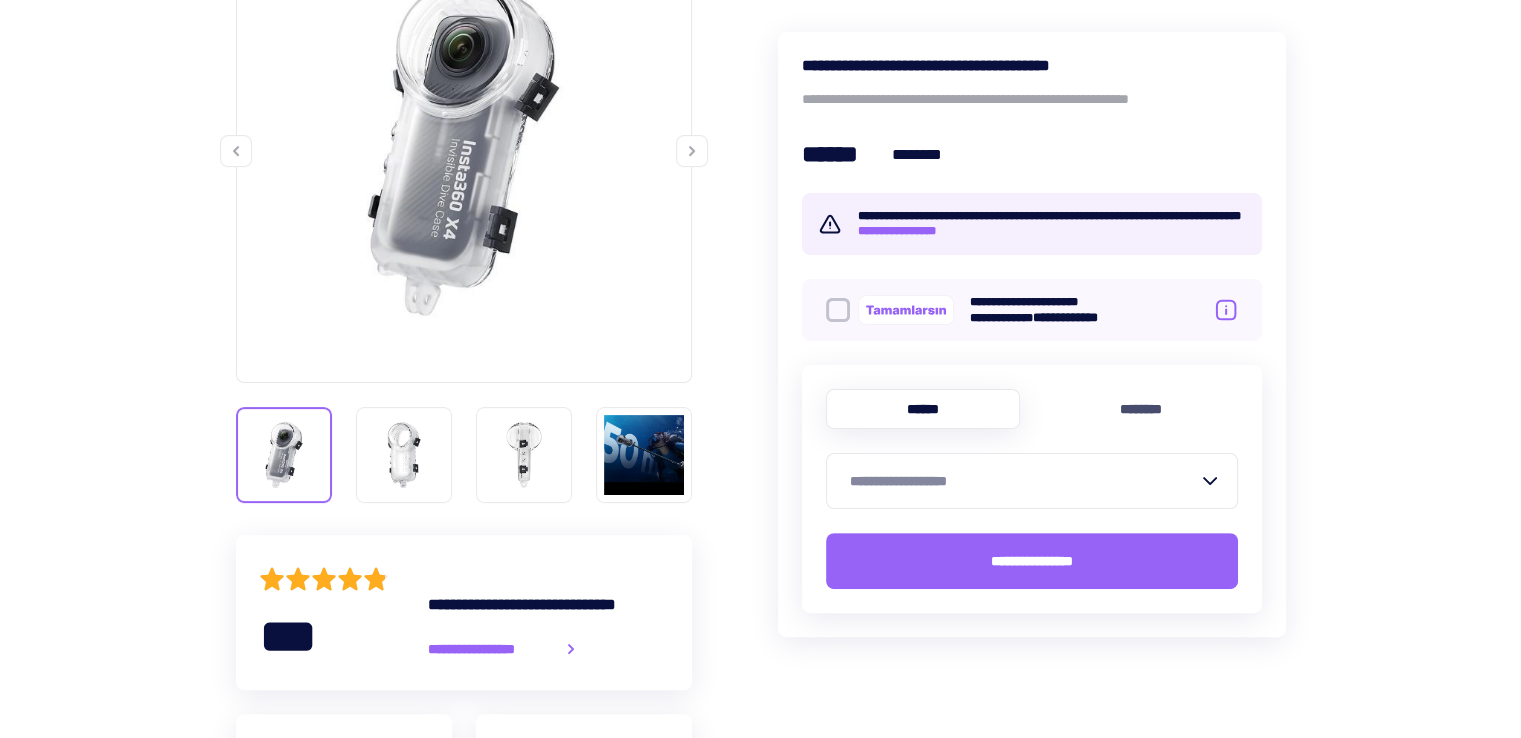 scroll, scrollTop: 700, scrollLeft: 0, axis: vertical 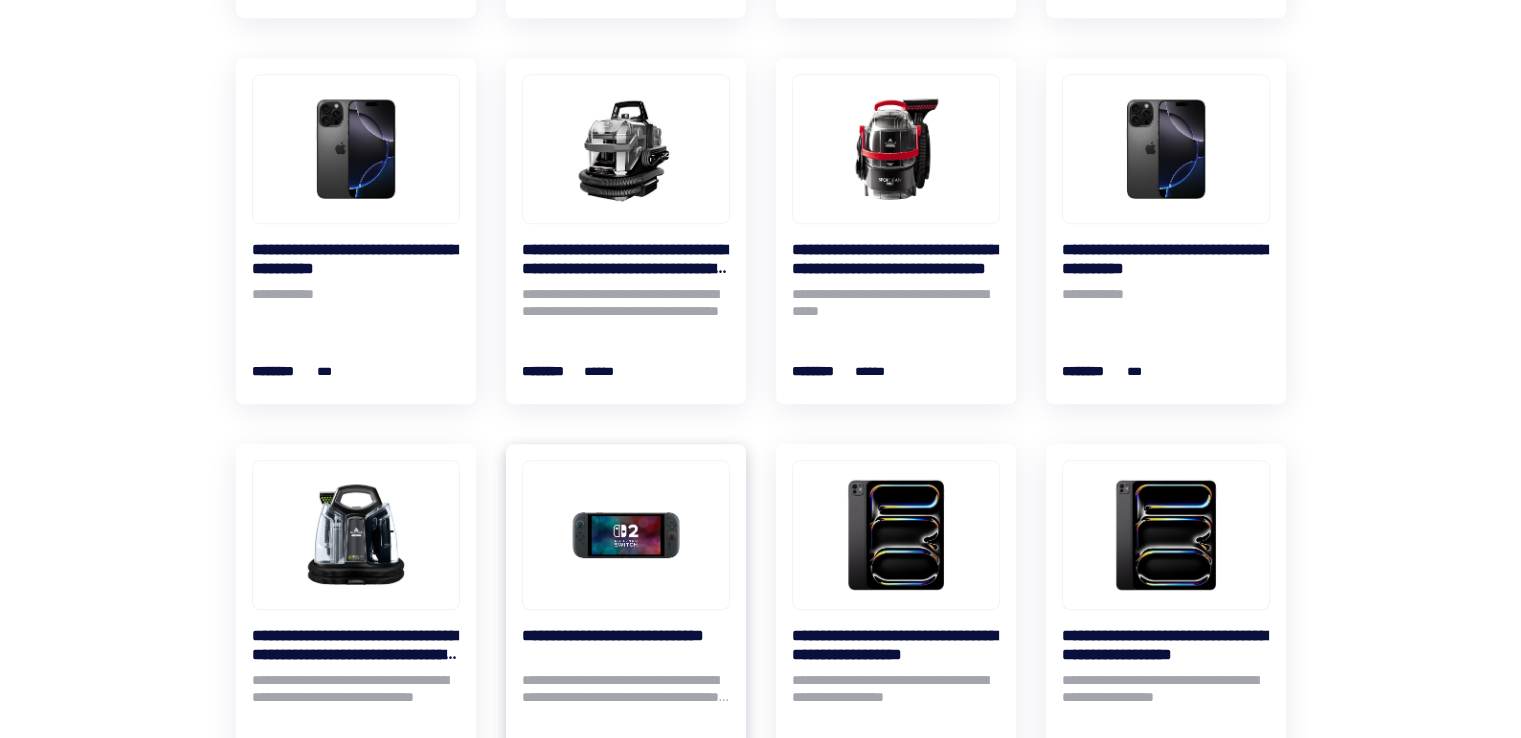 click at bounding box center (626, 535) 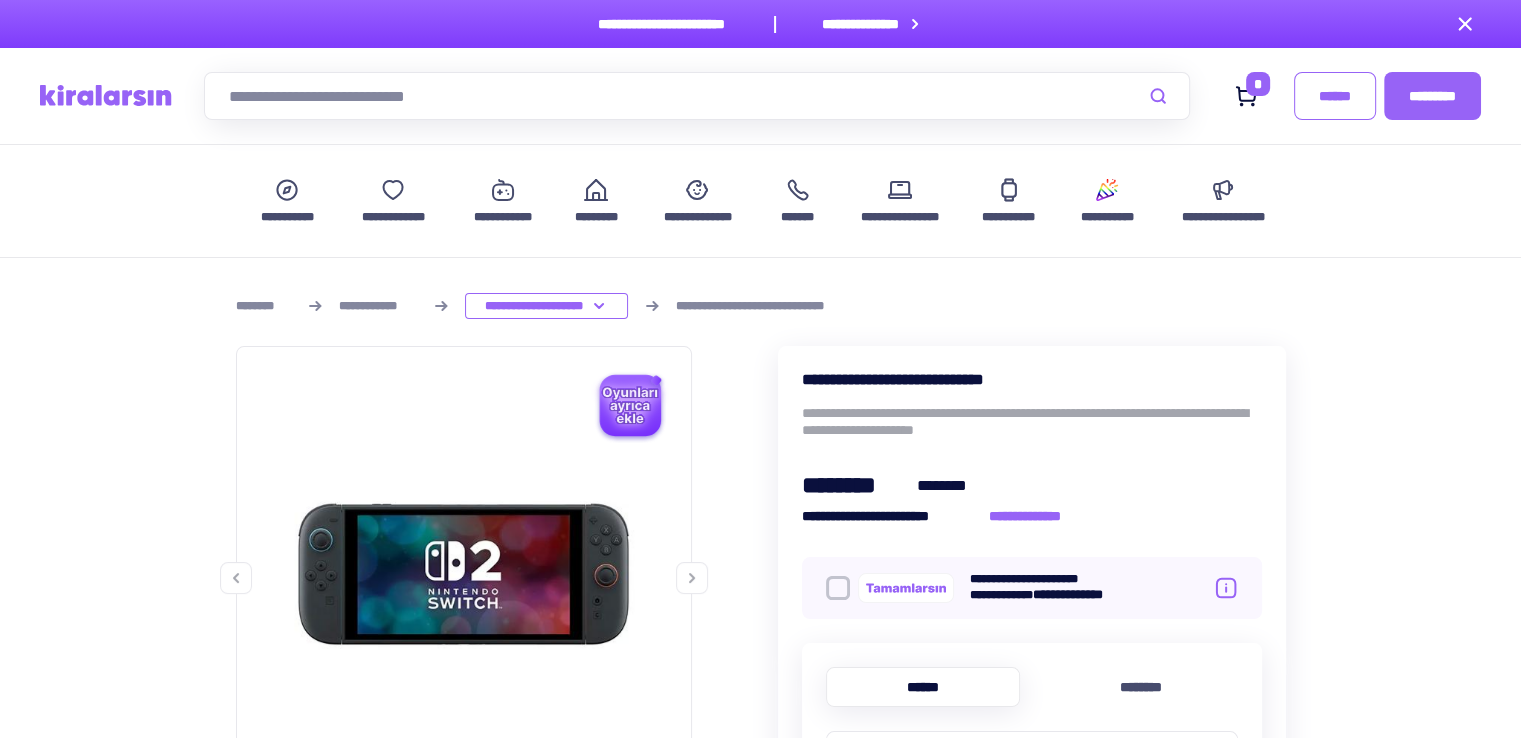 click 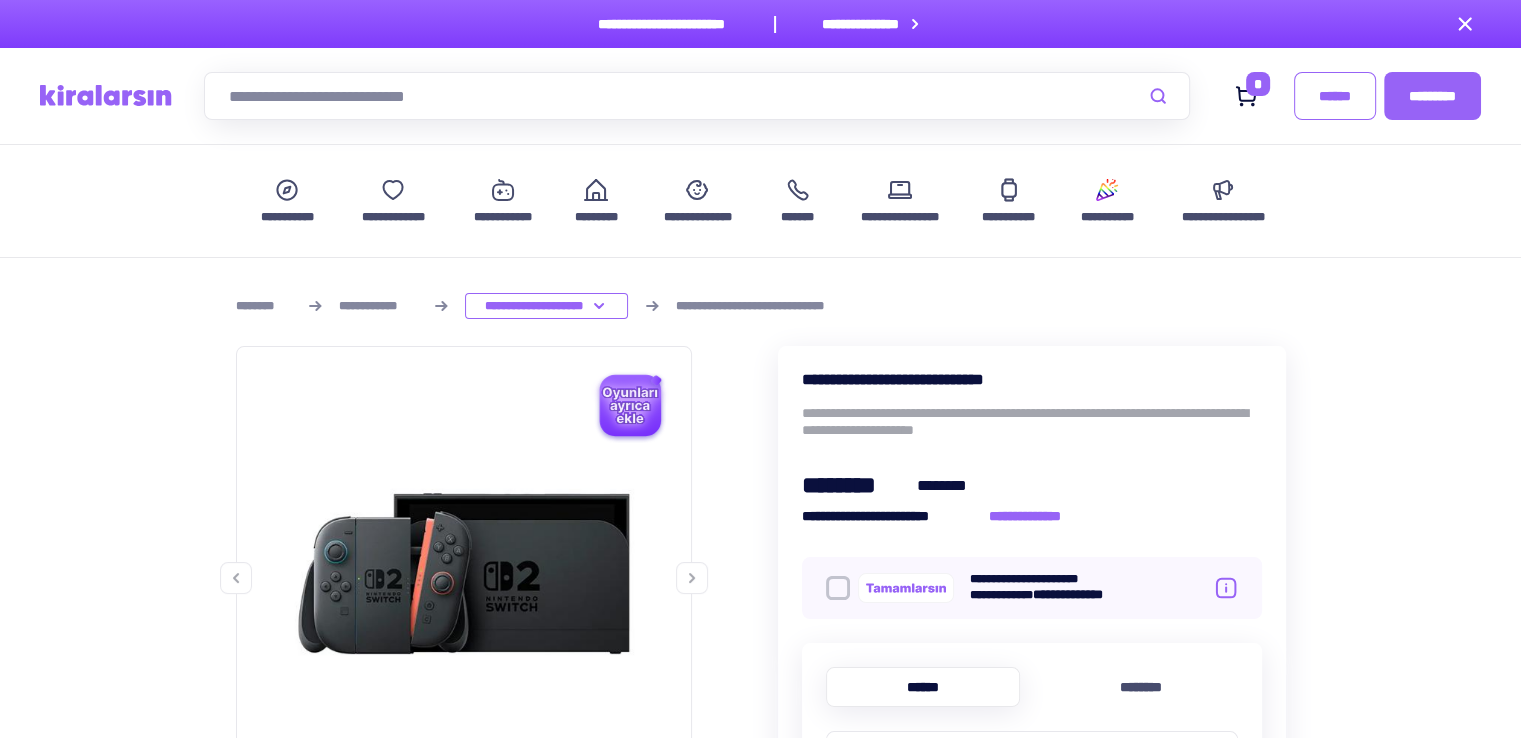 click 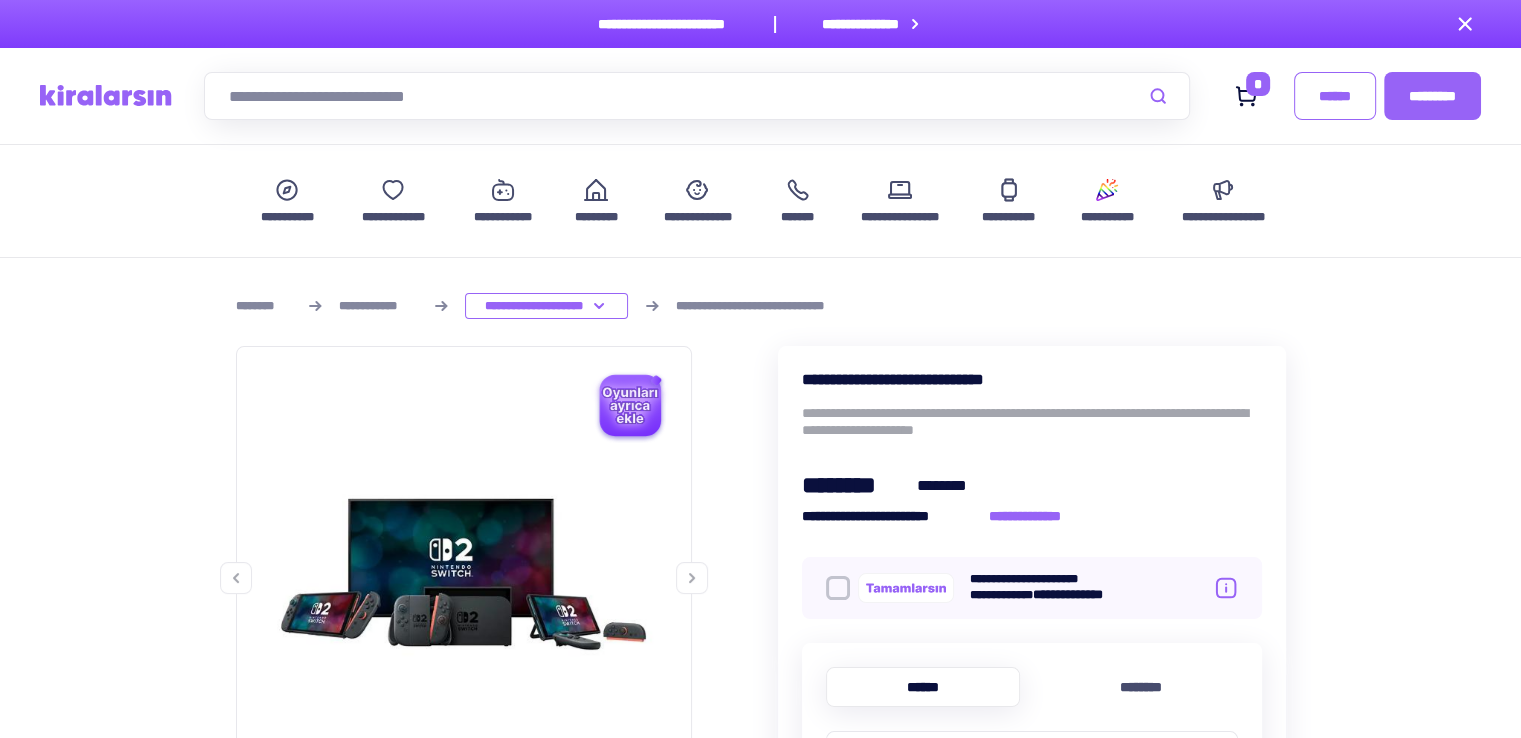 click 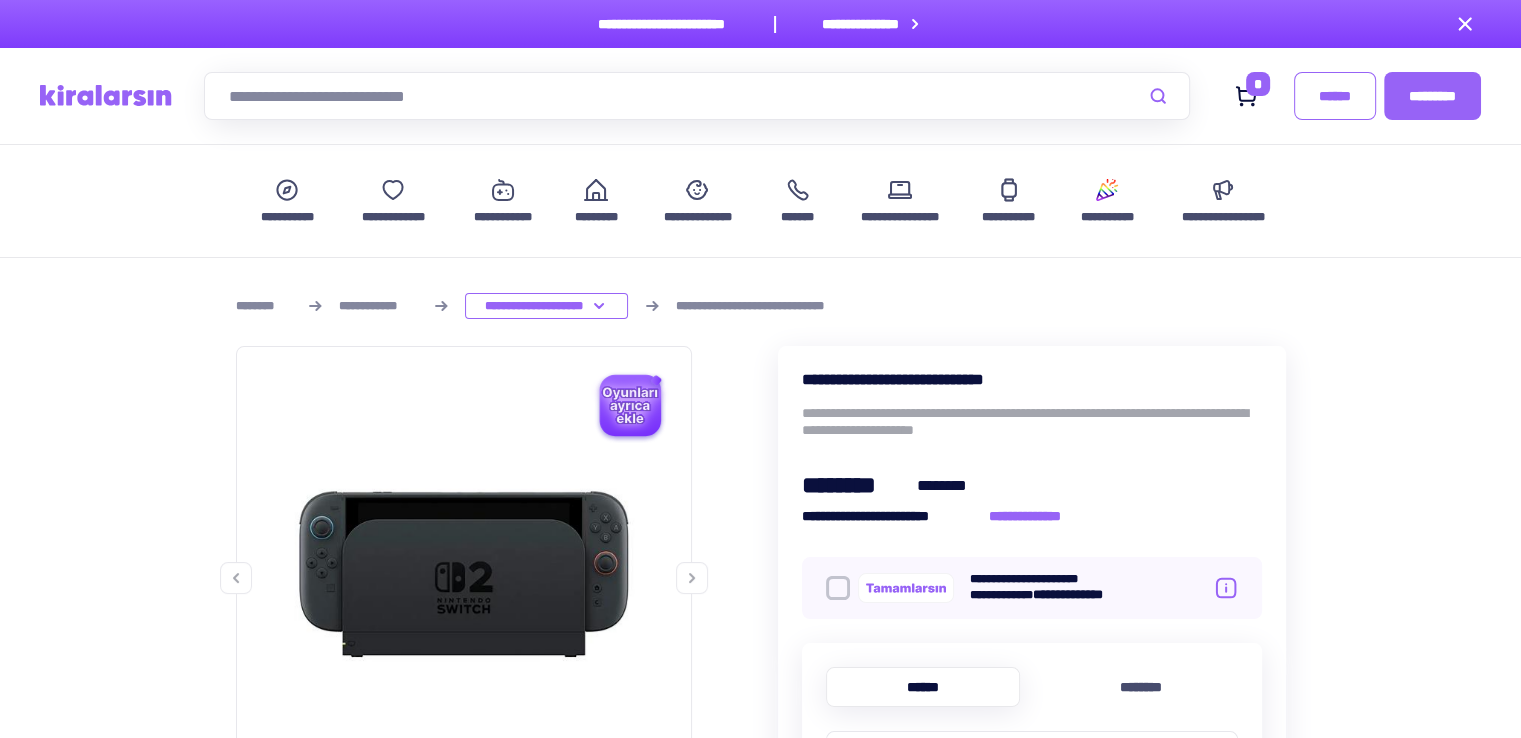 click 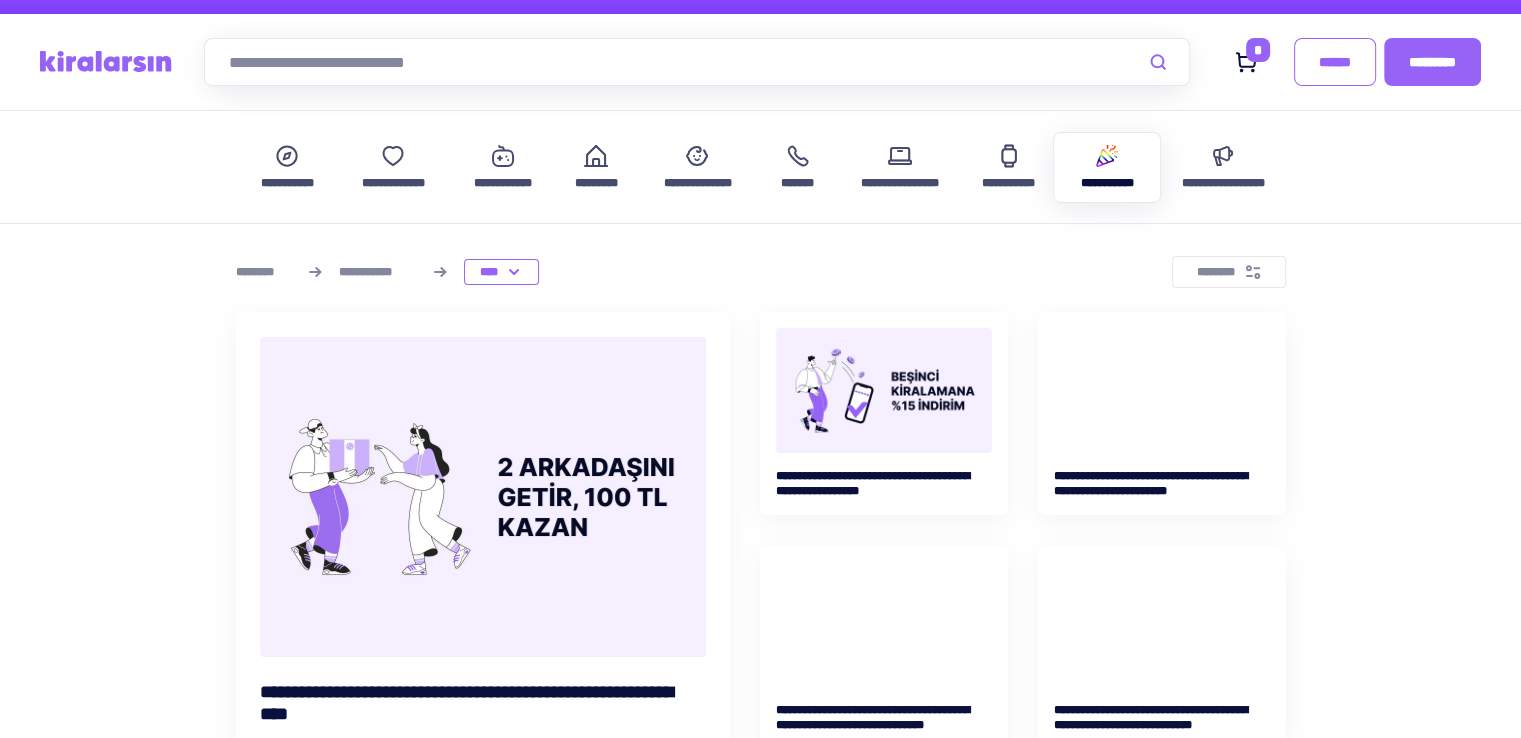 scroll, scrollTop: 0, scrollLeft: 0, axis: both 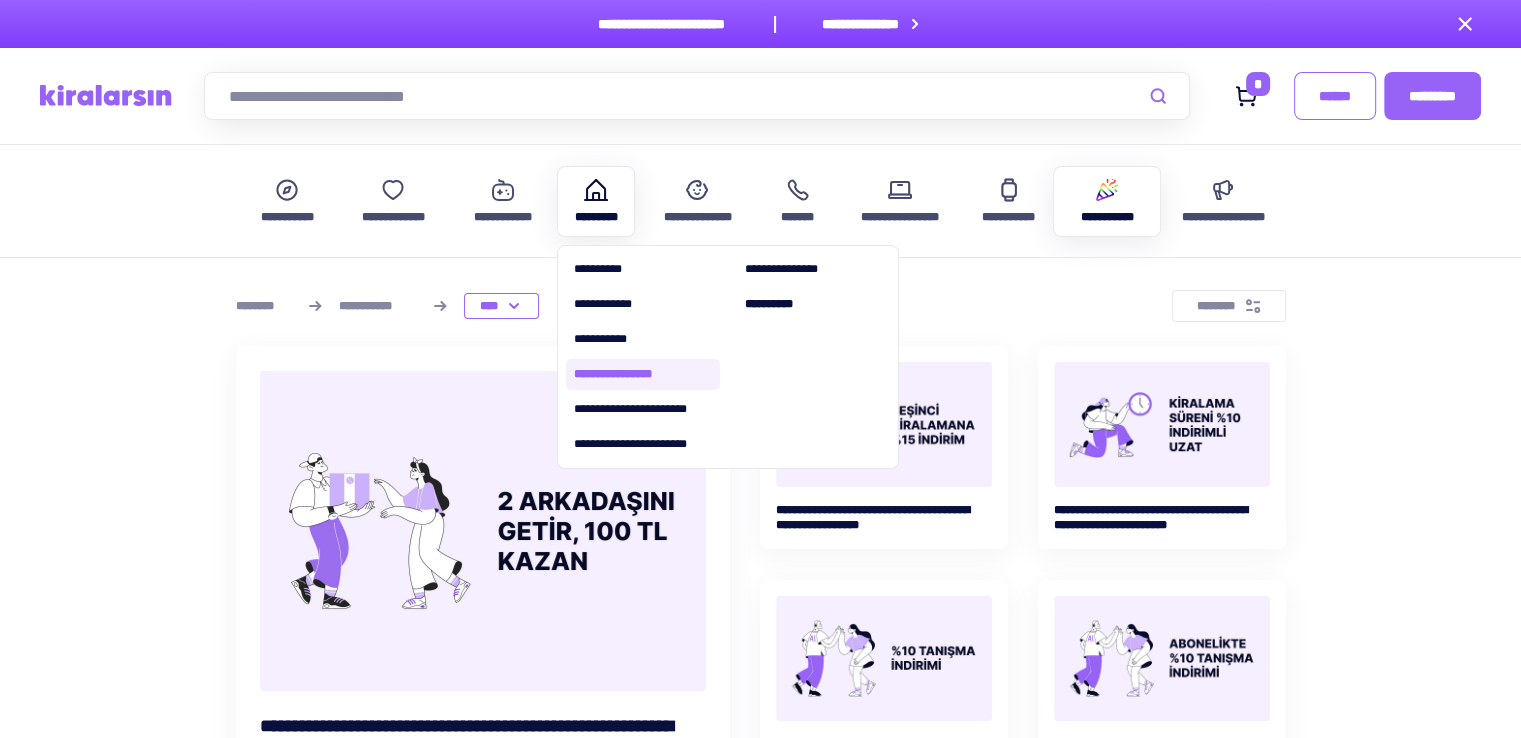 click on "**********" at bounding box center [643, 374] 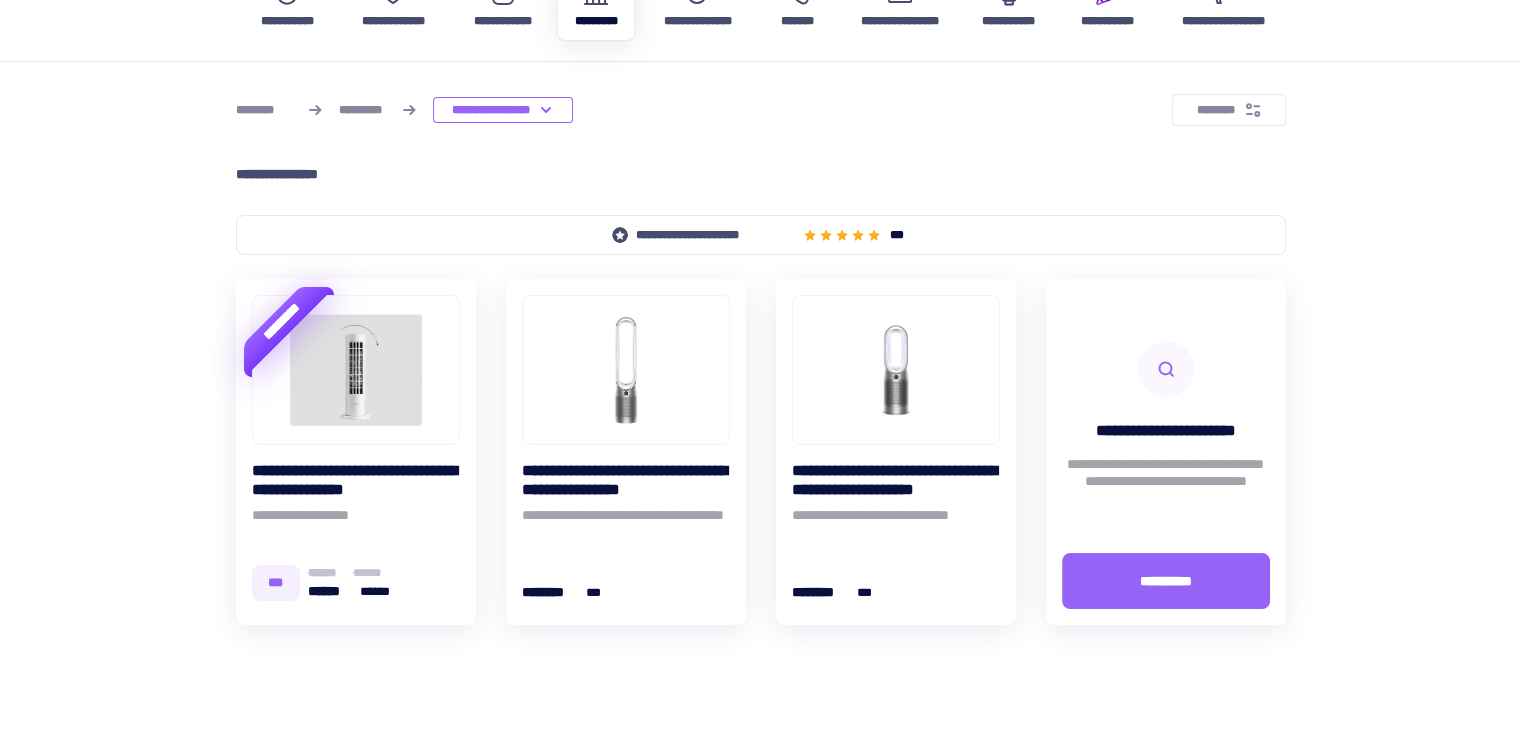 scroll, scrollTop: 200, scrollLeft: 0, axis: vertical 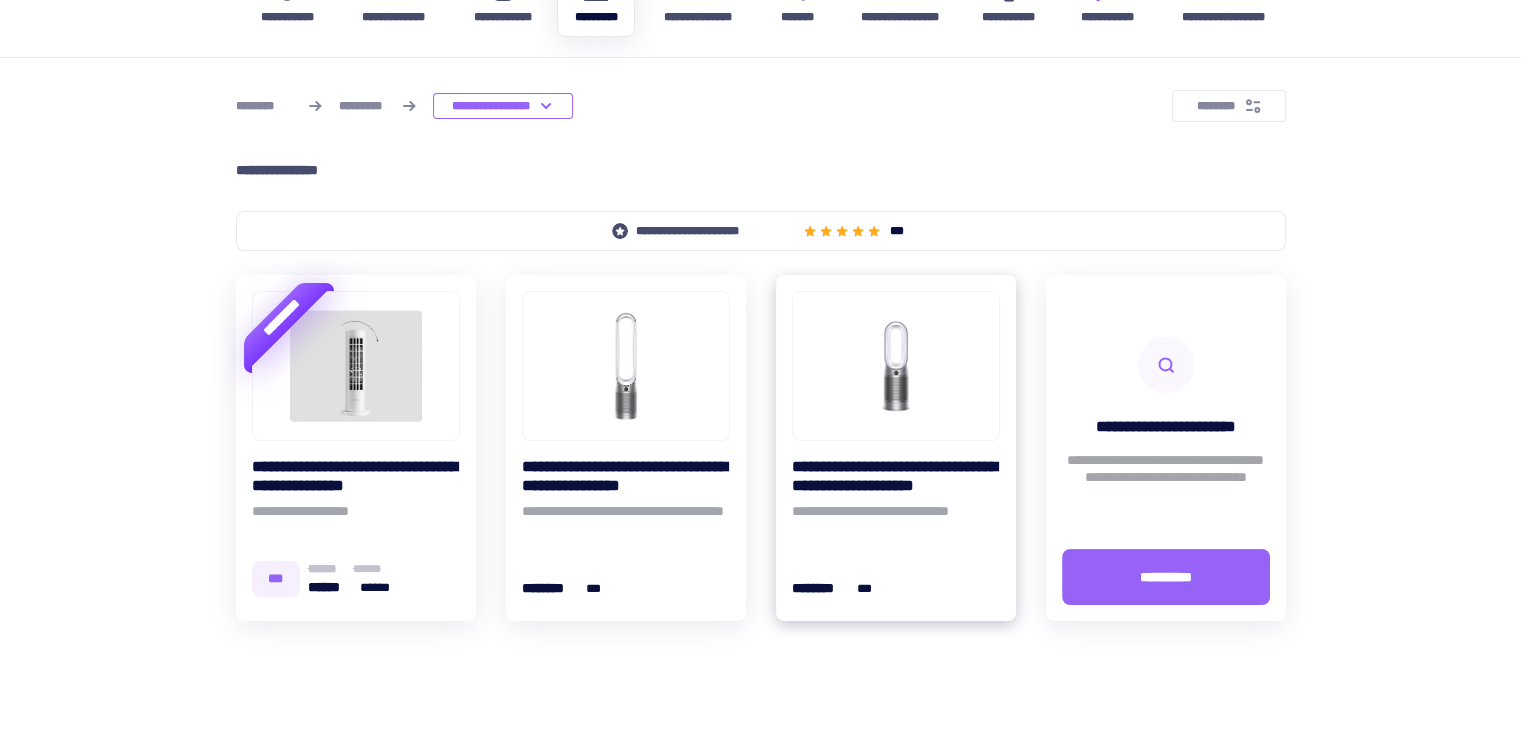 click at bounding box center (896, 366) 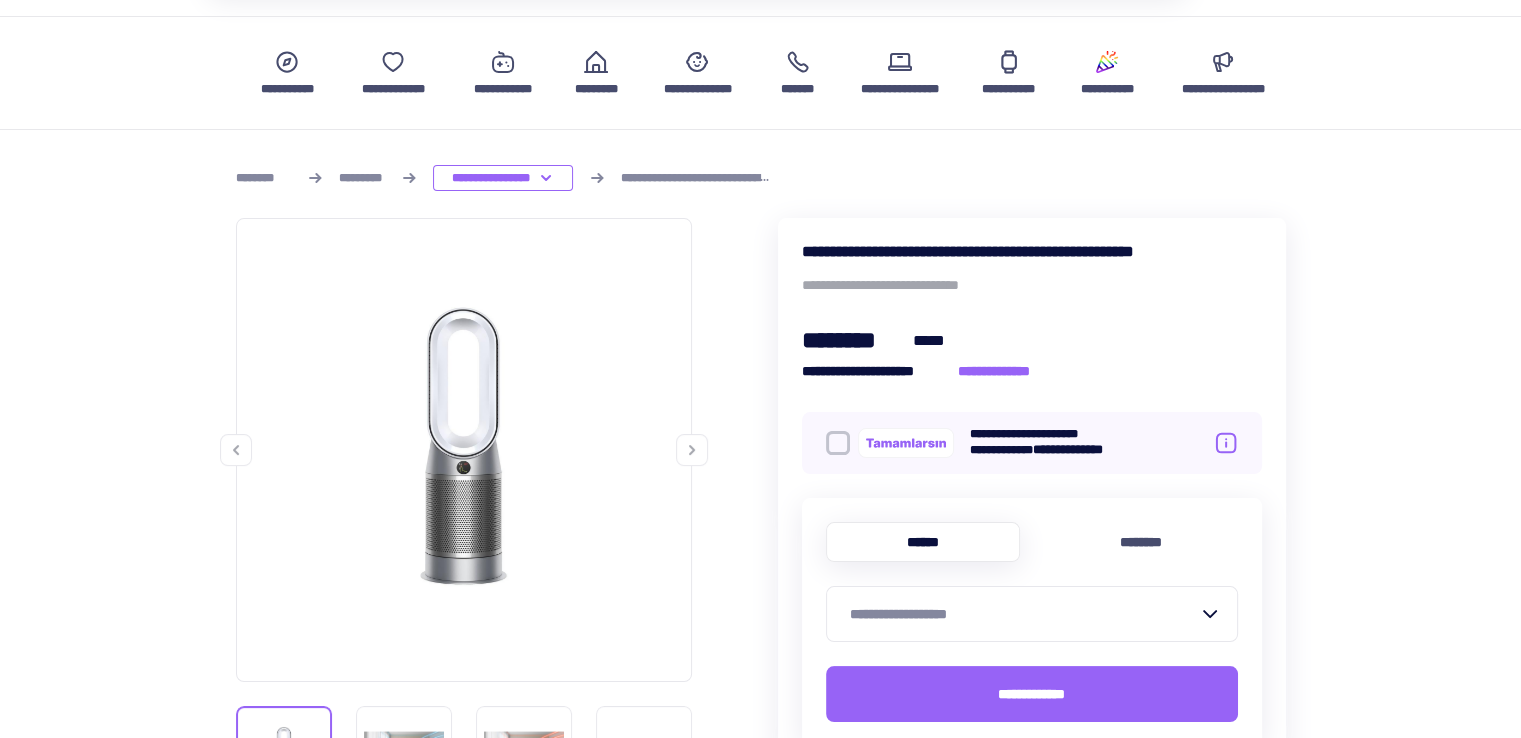 scroll, scrollTop: 300, scrollLeft: 0, axis: vertical 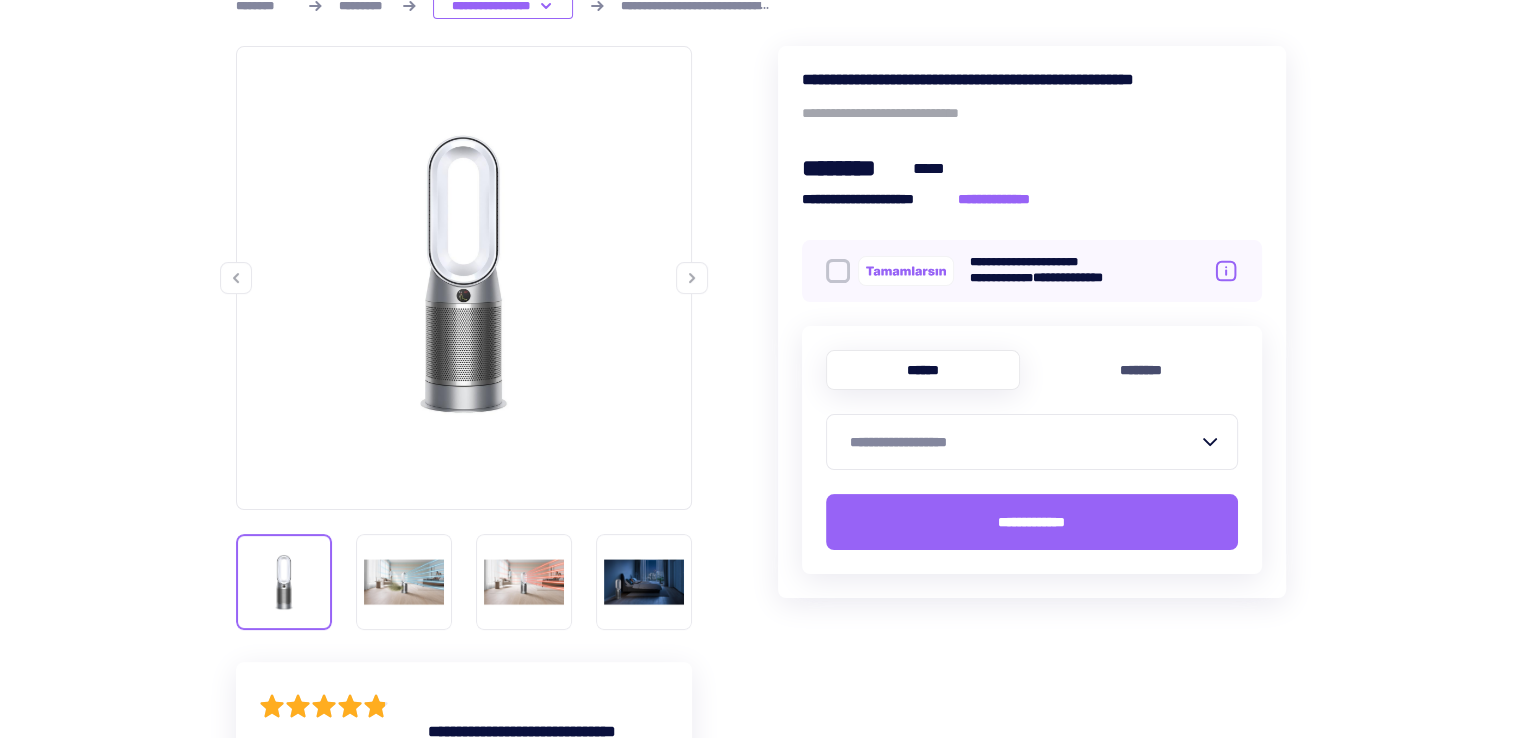 click at bounding box center [692, 278] 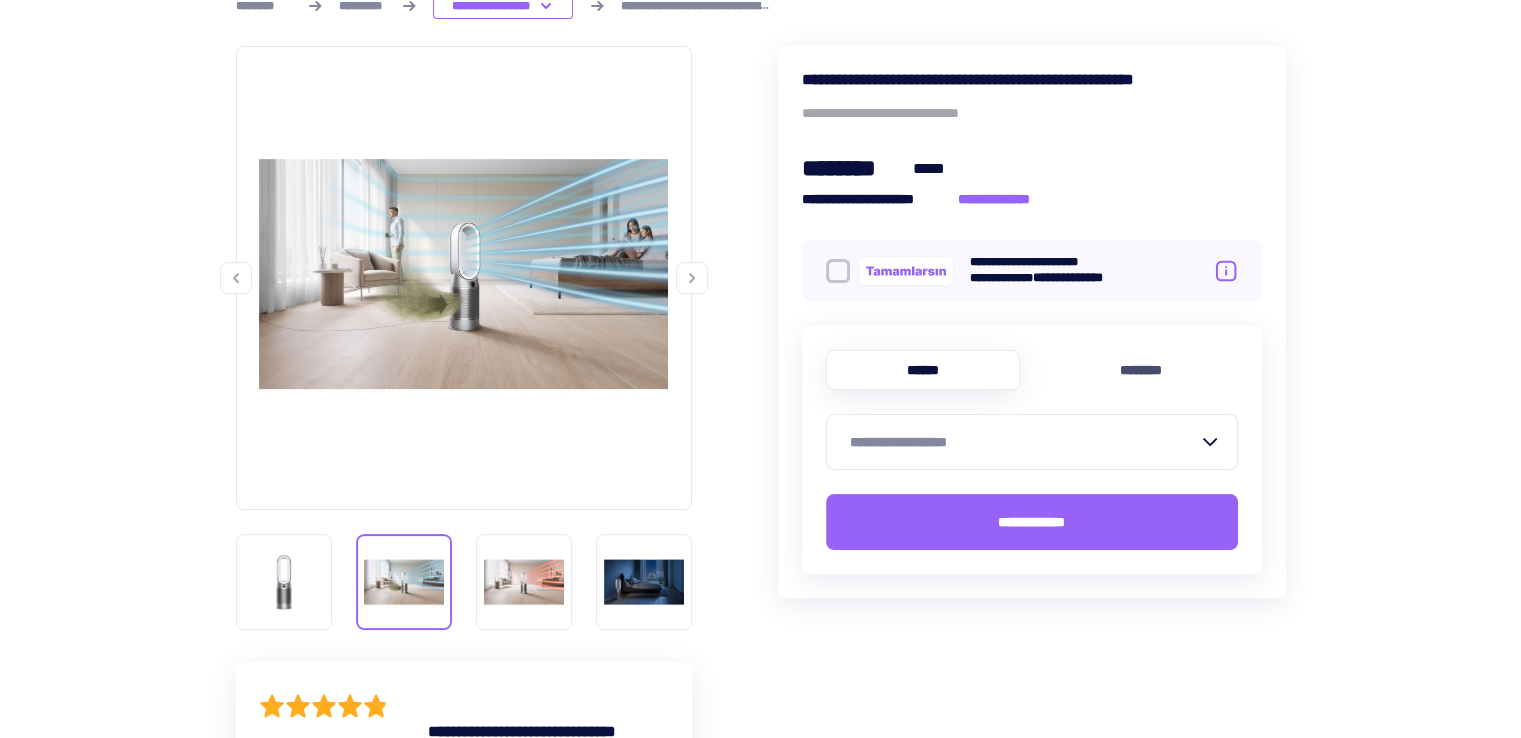 click at bounding box center [692, 278] 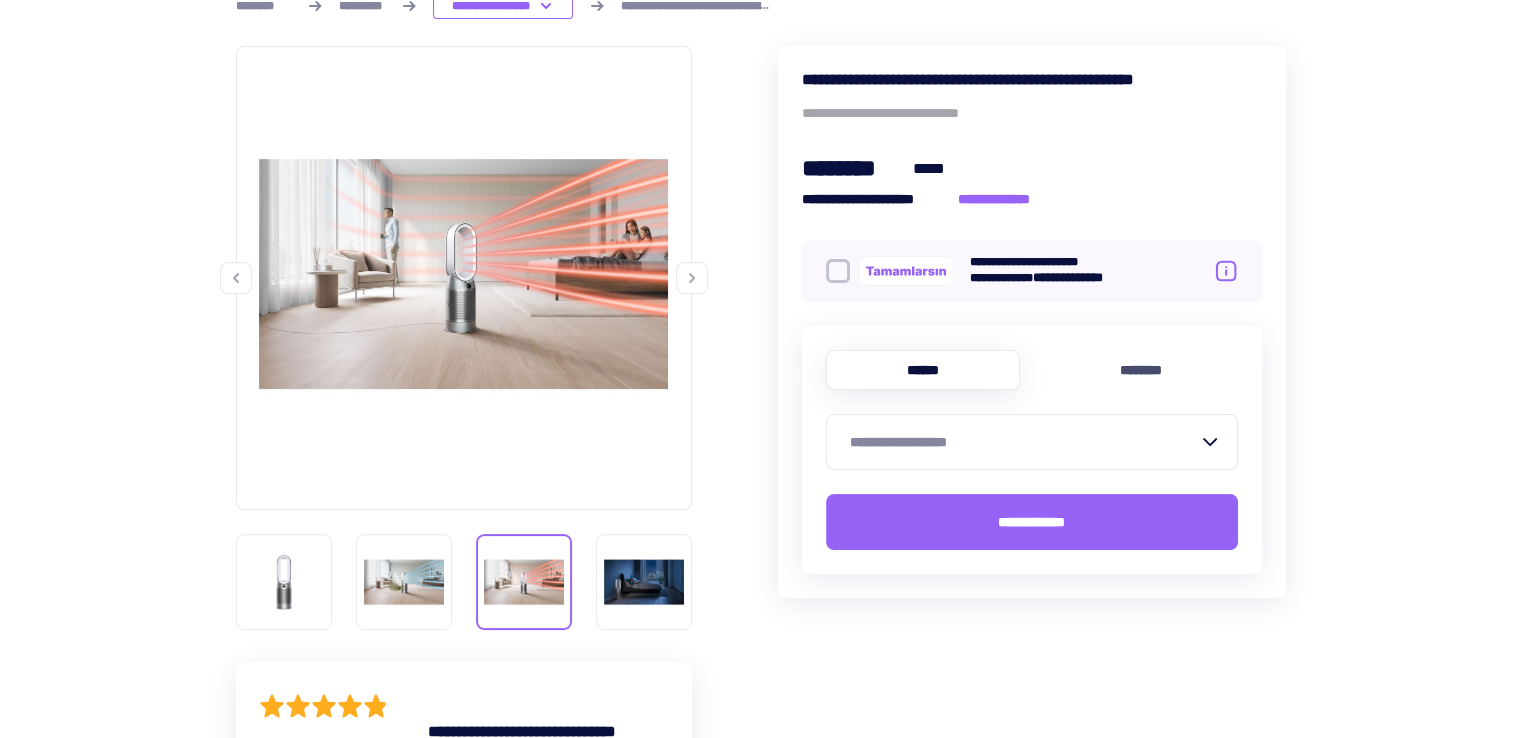 click at bounding box center [692, 278] 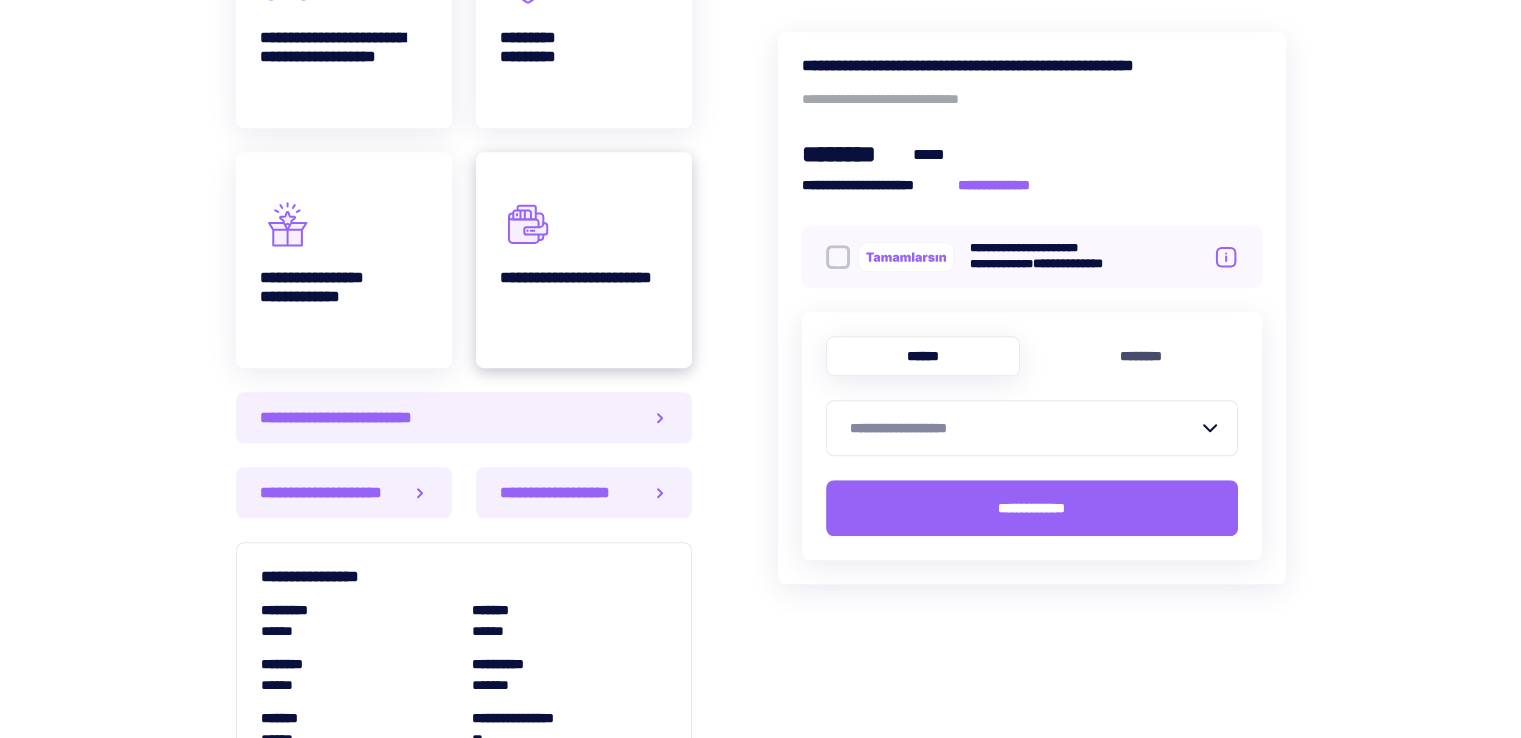scroll, scrollTop: 1400, scrollLeft: 0, axis: vertical 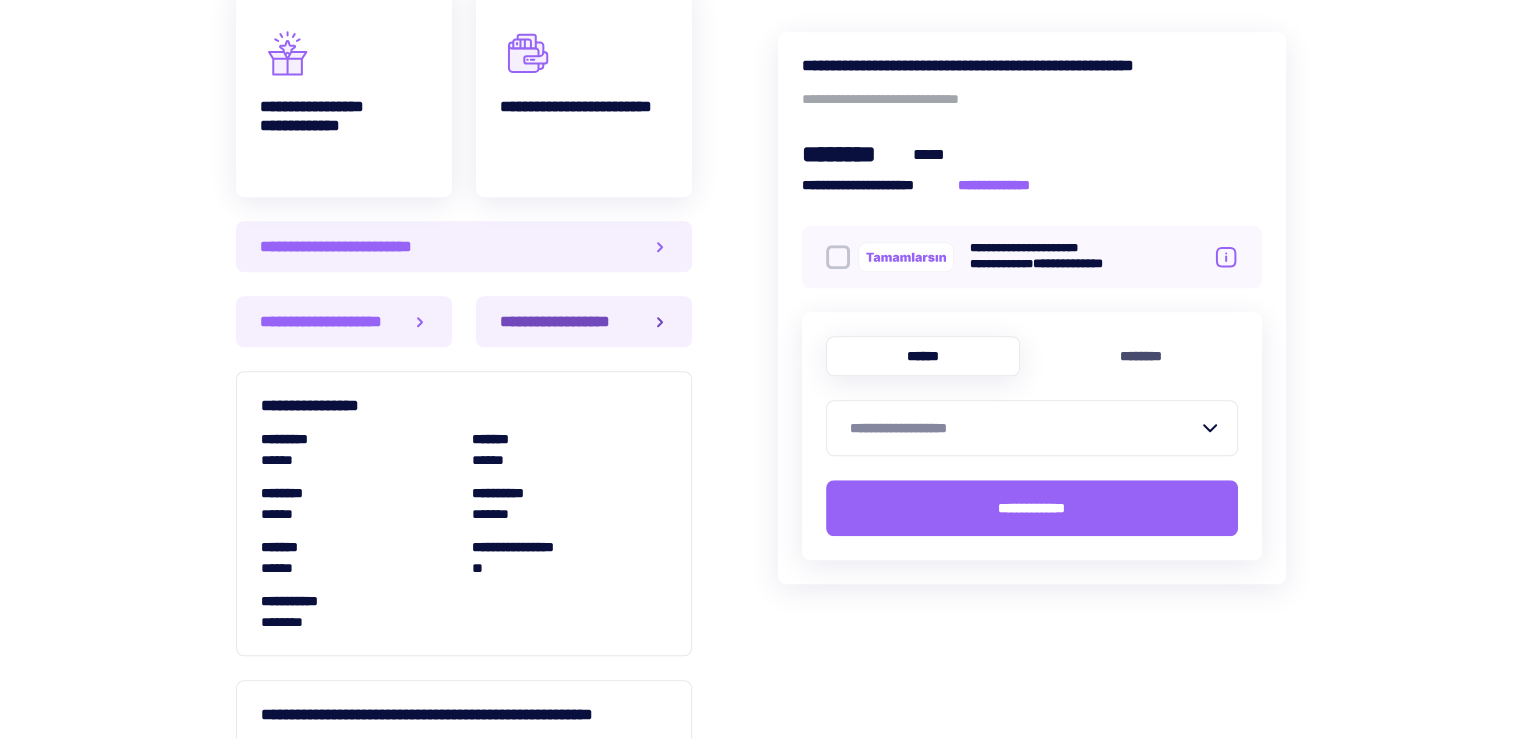 click on "**********" at bounding box center (584, 321) 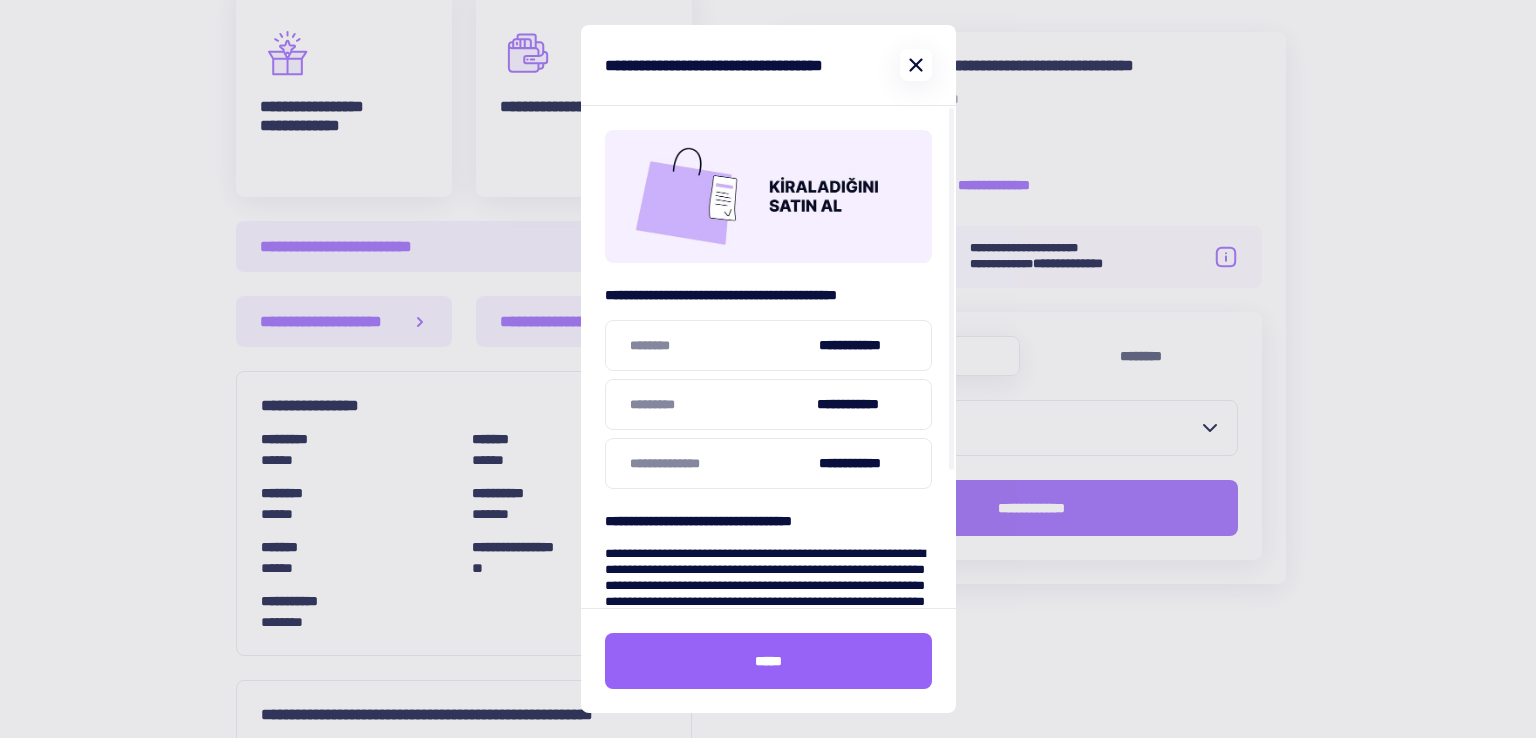 click 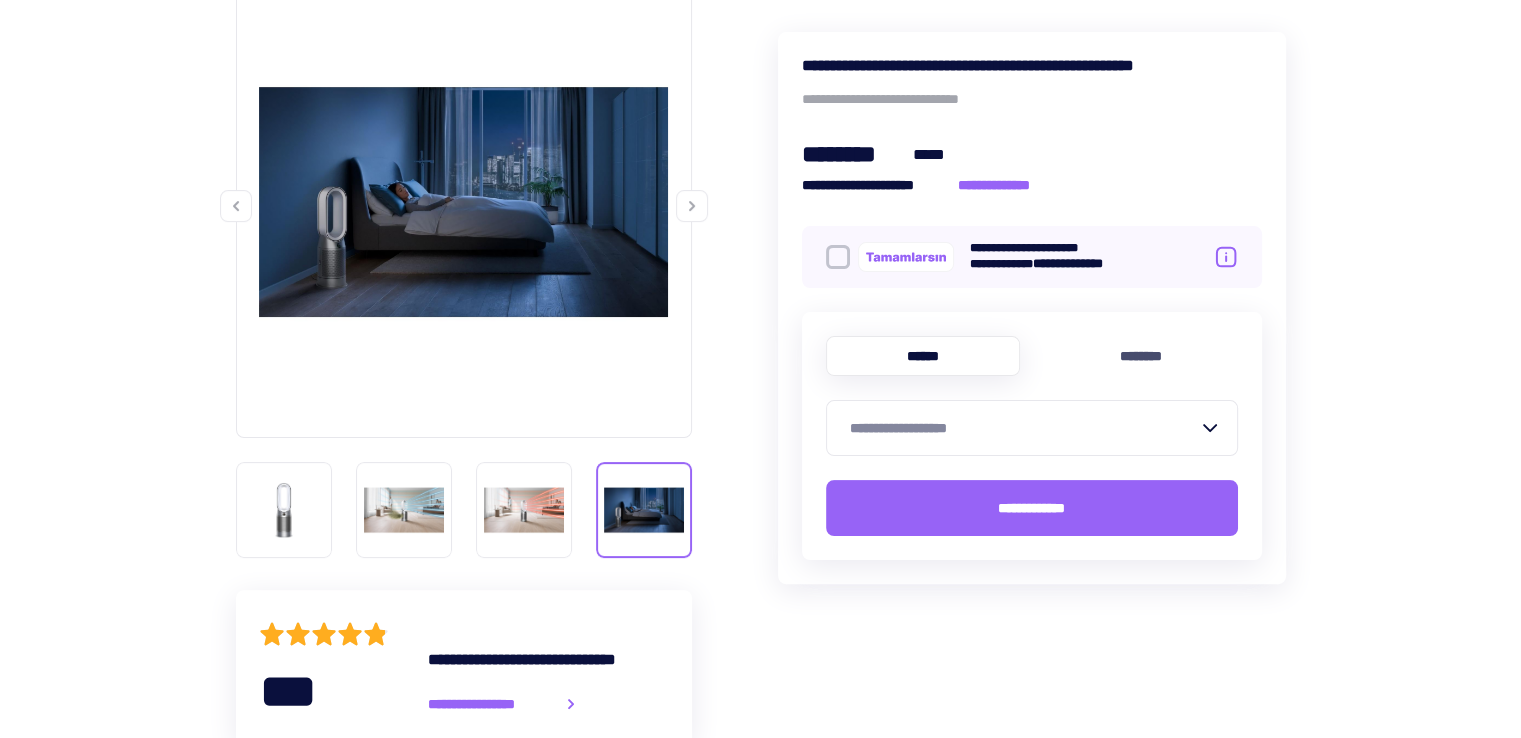 scroll, scrollTop: 100, scrollLeft: 0, axis: vertical 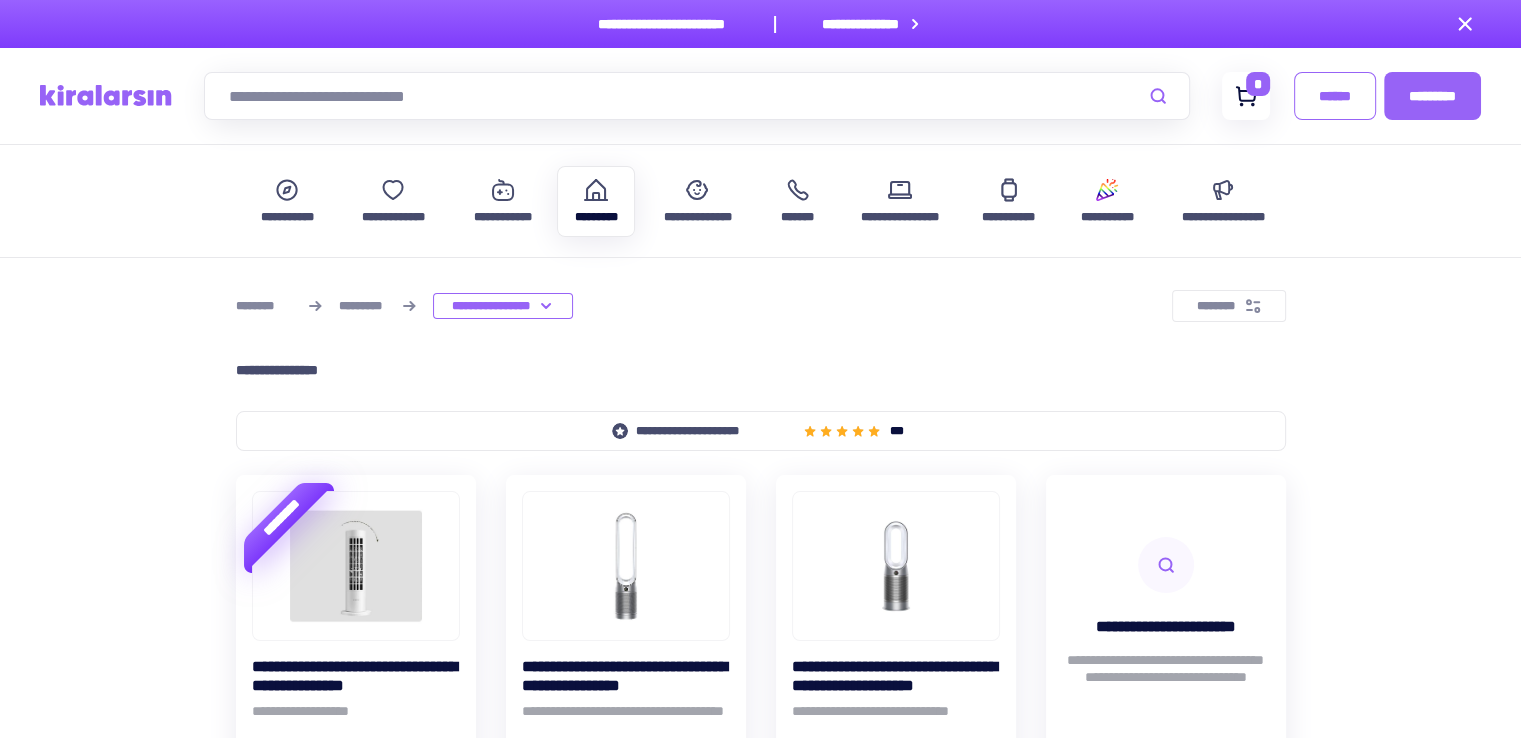 click 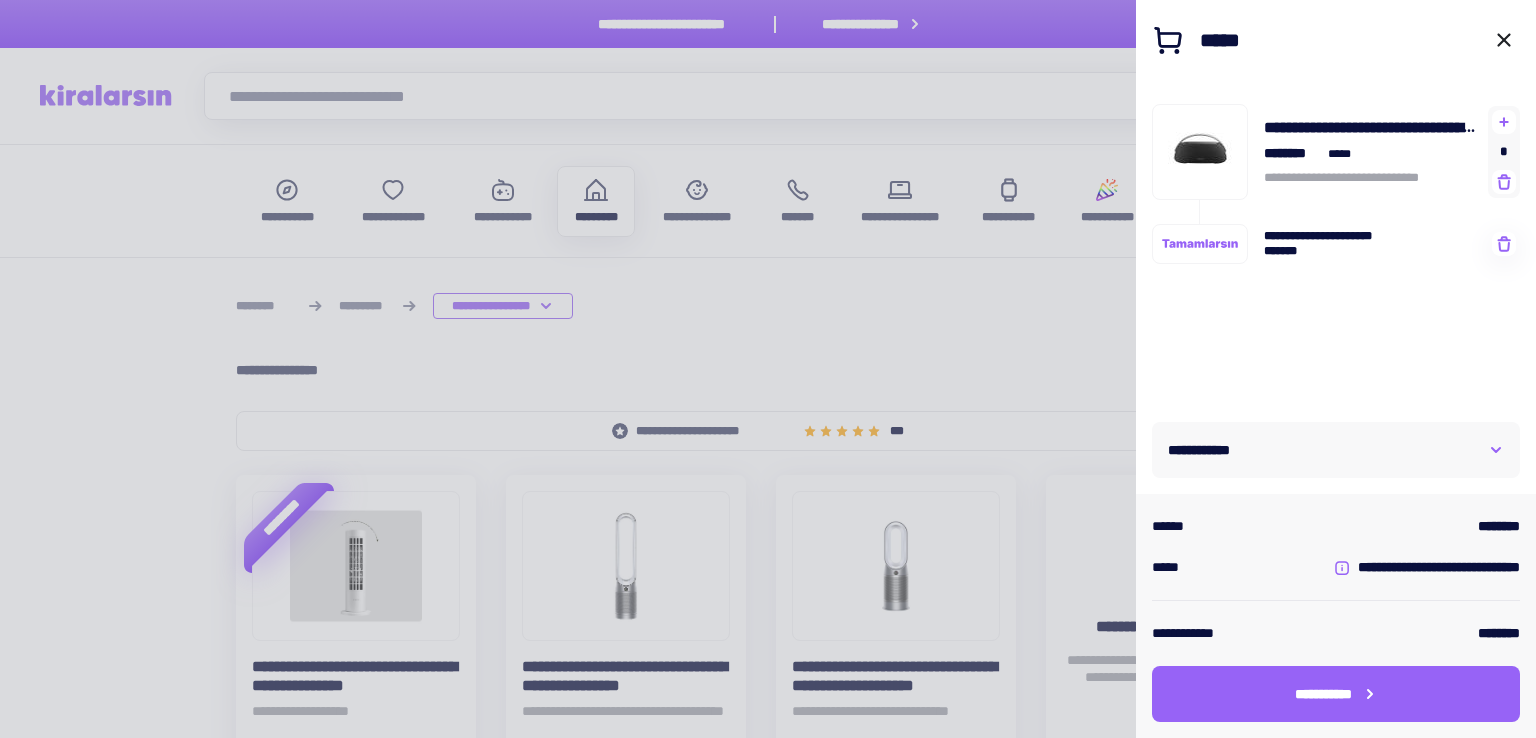 click on "[FIRST] [LAST]" at bounding box center [1336, 152] 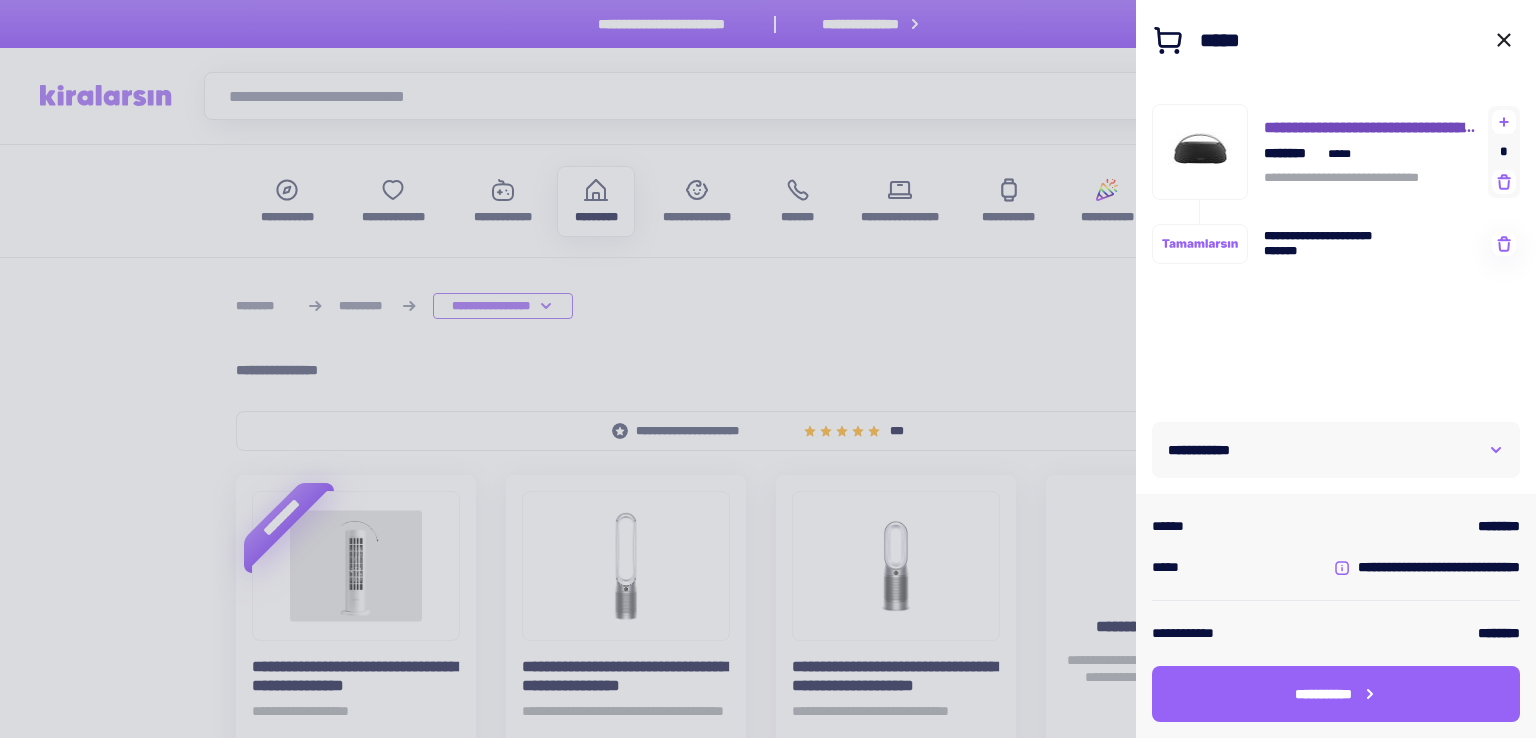 click on "**********" at bounding box center (1372, 127) 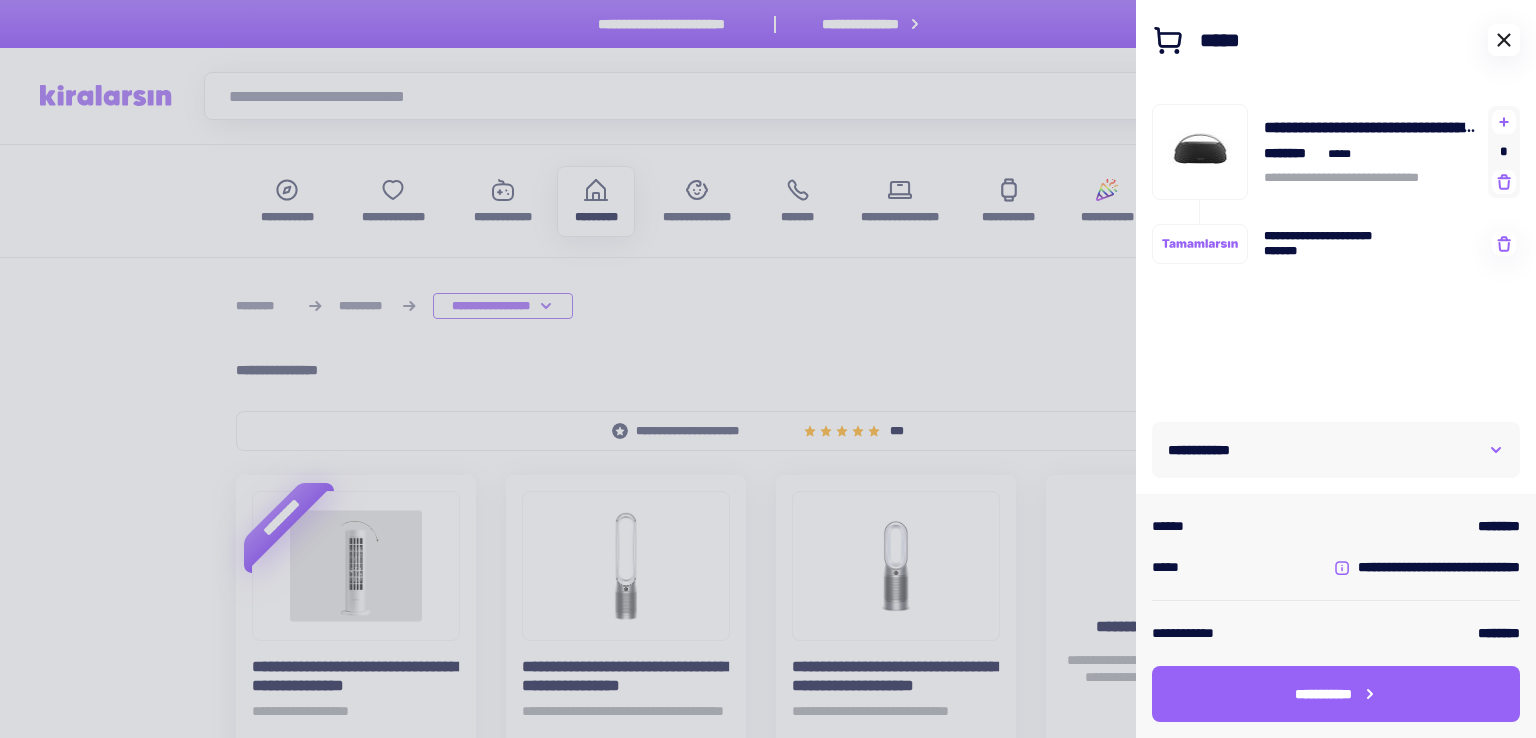 click 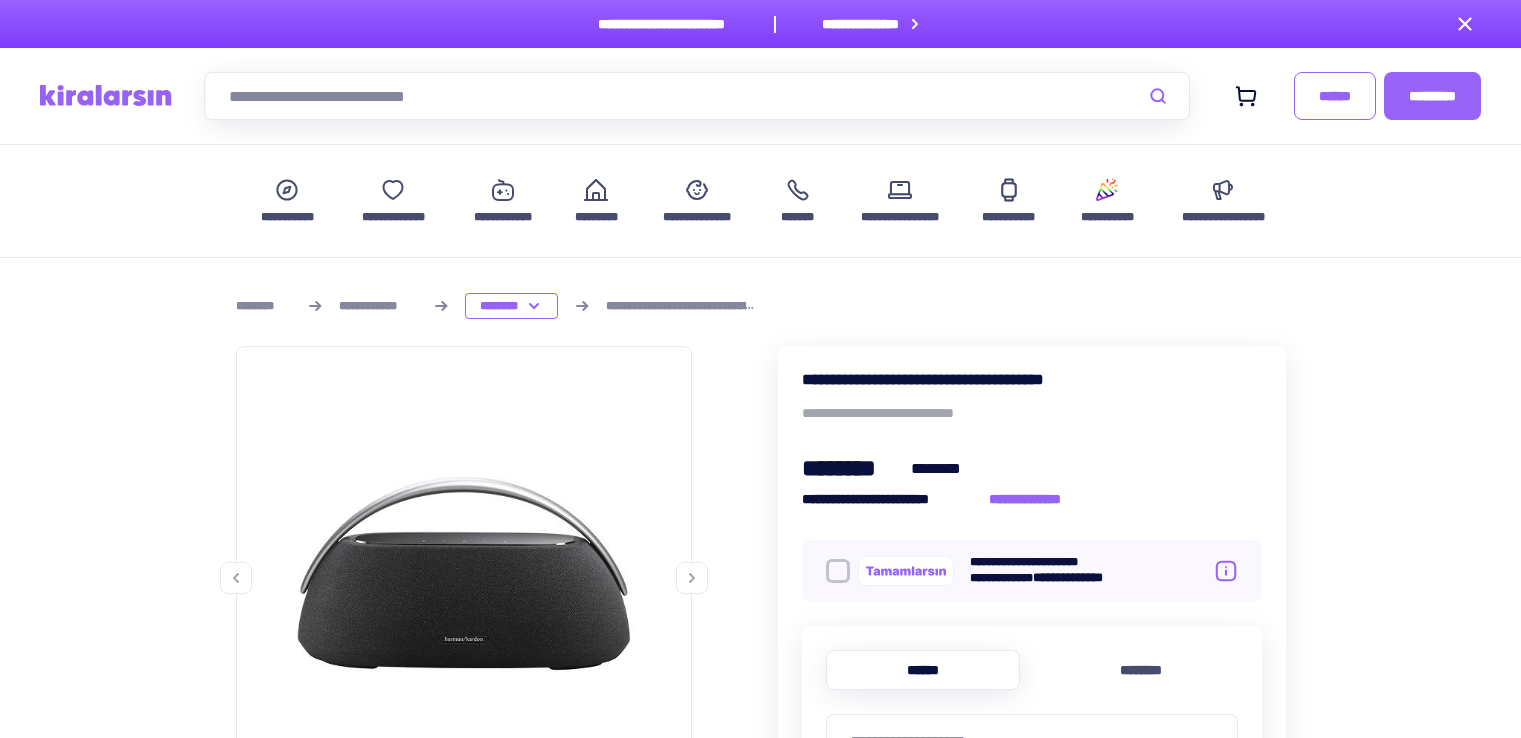 scroll, scrollTop: 0, scrollLeft: 0, axis: both 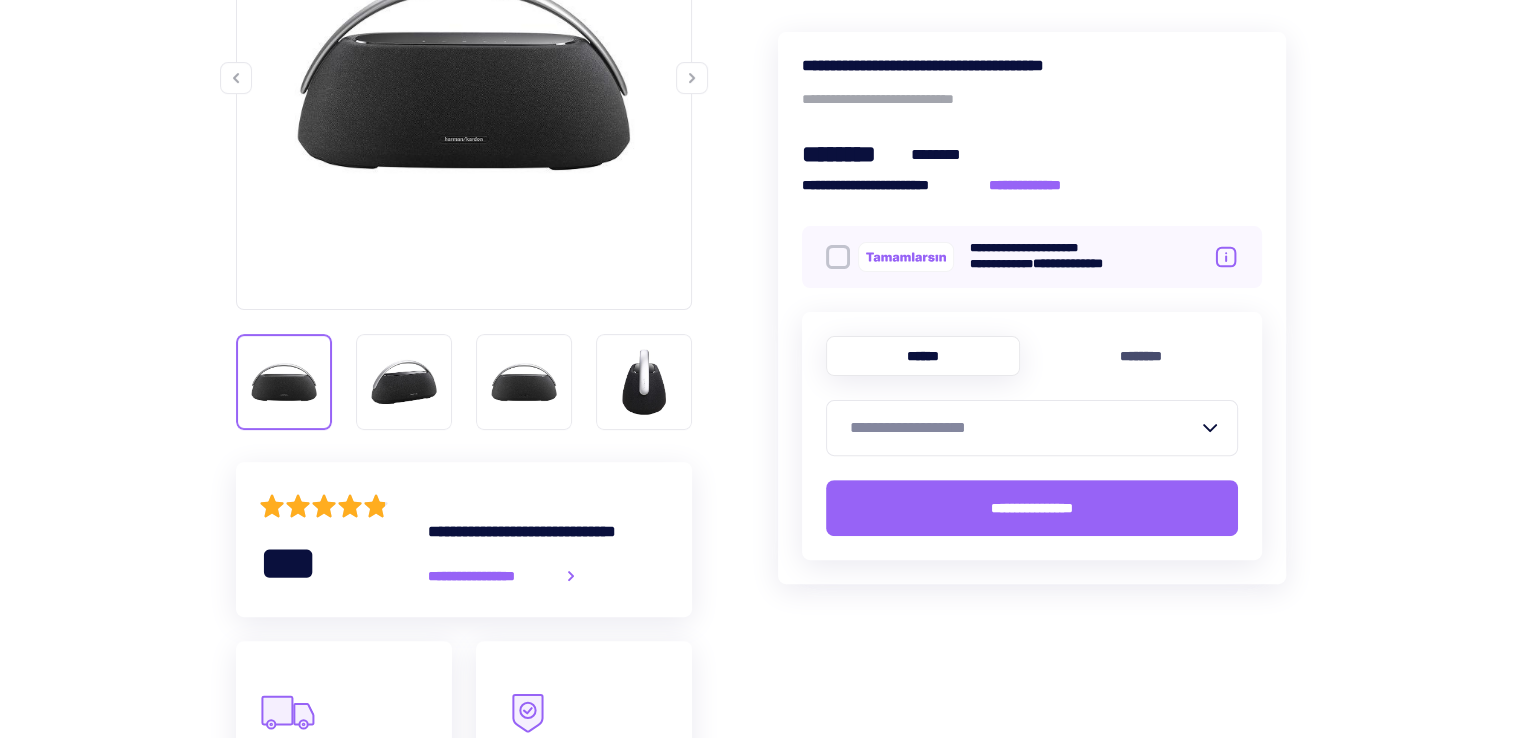 click on "**********" at bounding box center [1024, 428] 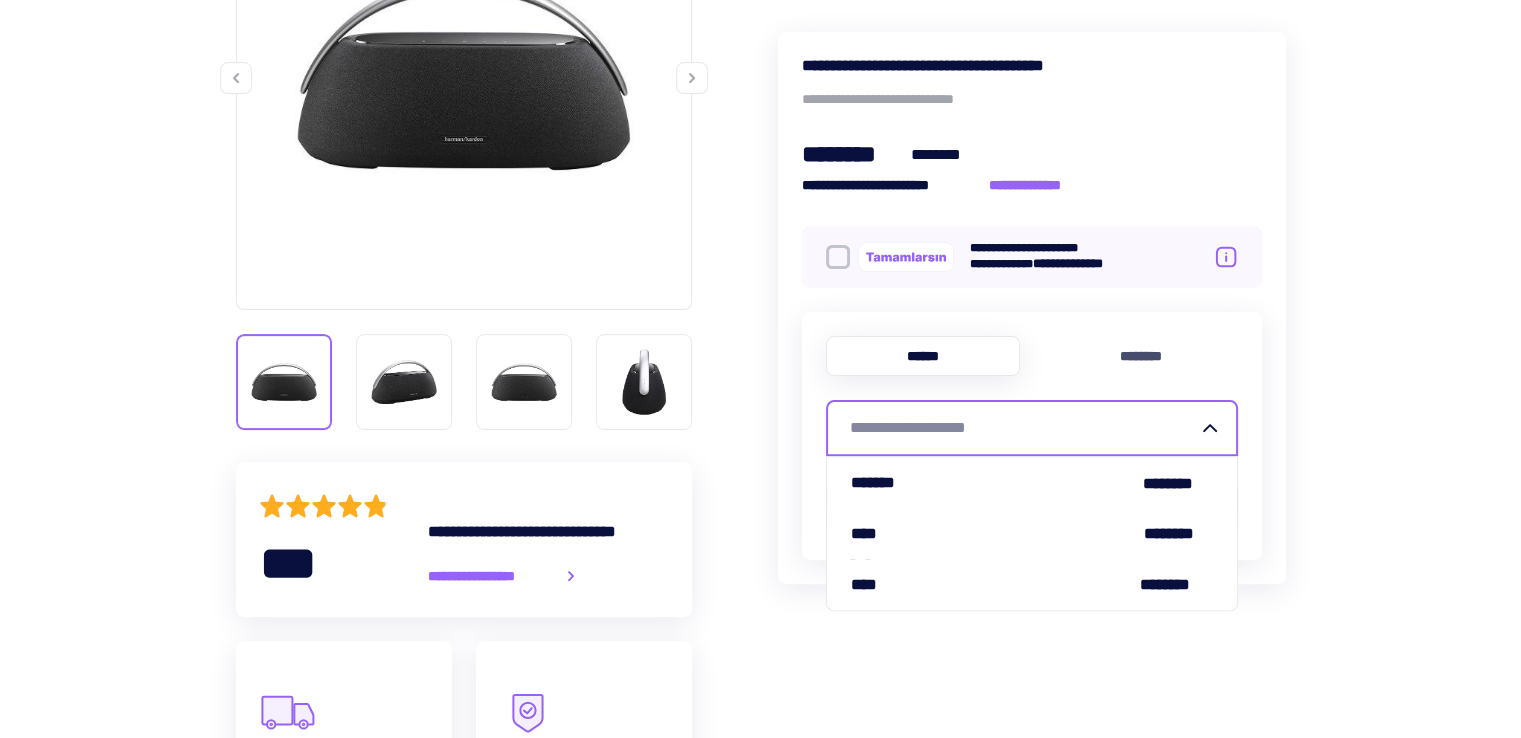 click on "**********" at bounding box center (1024, 428) 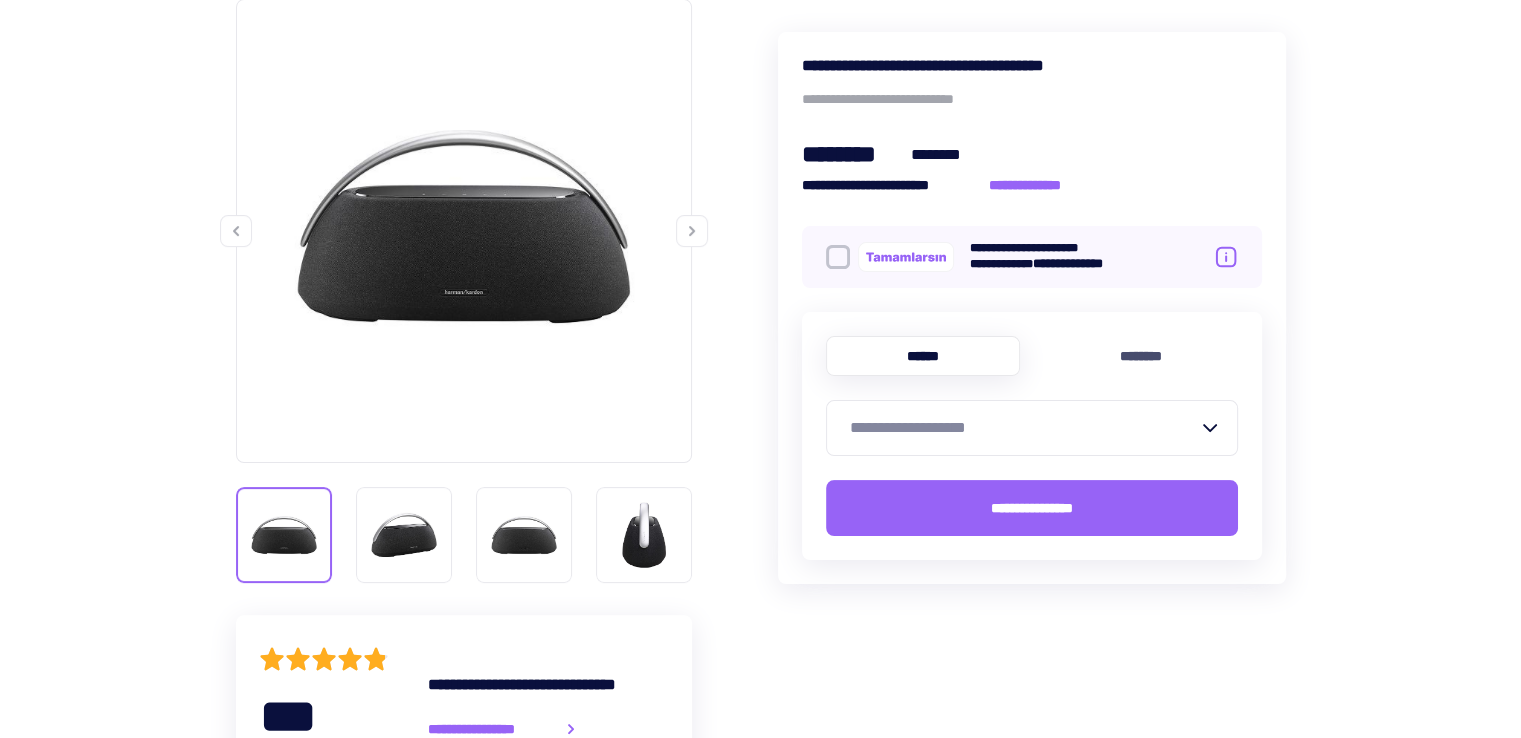 scroll, scrollTop: 0, scrollLeft: 0, axis: both 